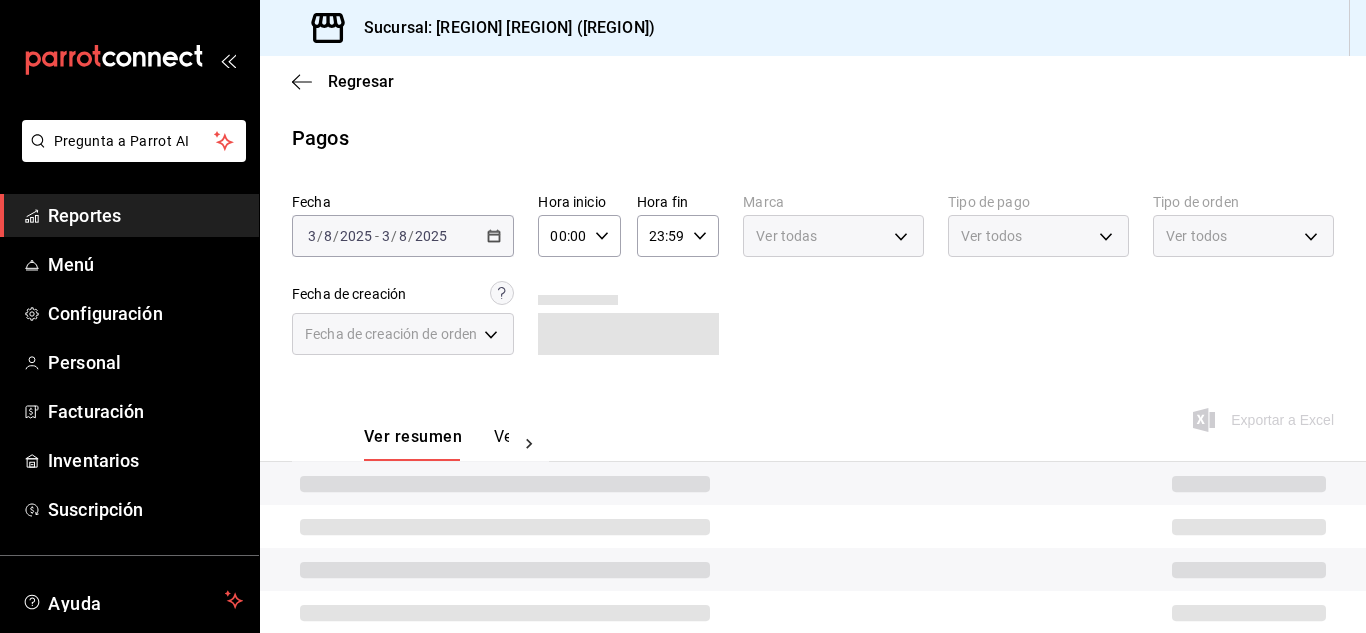 scroll, scrollTop: 0, scrollLeft: 0, axis: both 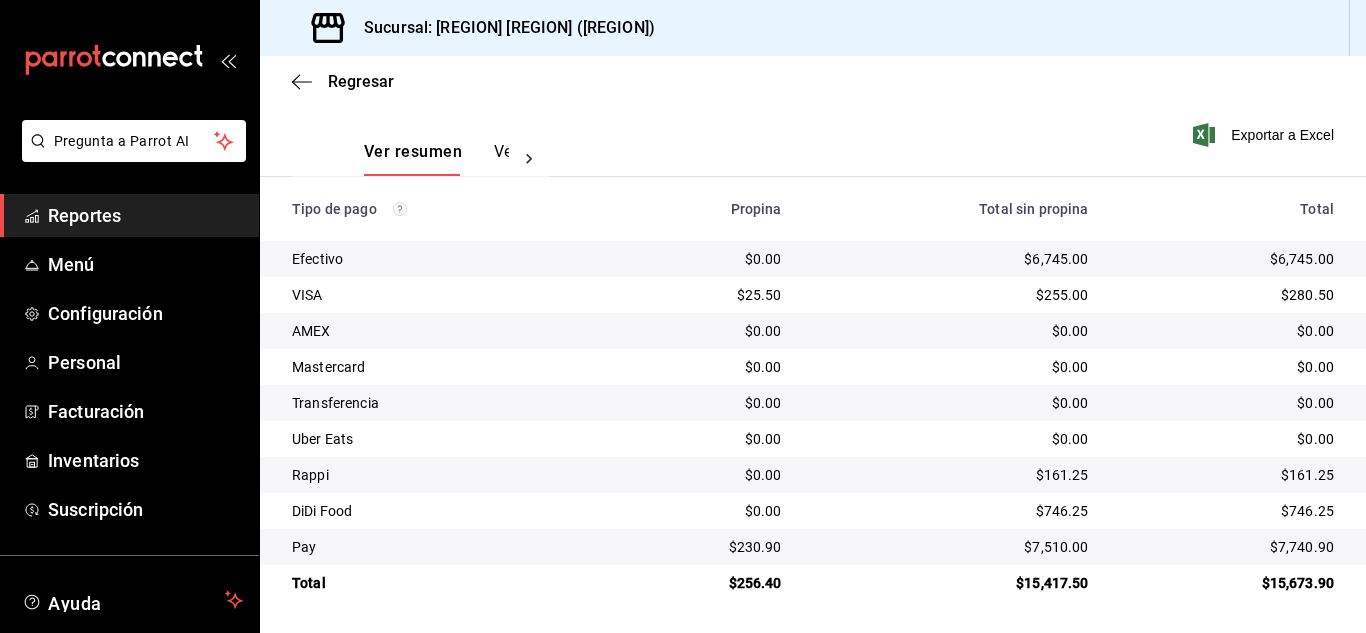 click on "Reportes" at bounding box center [145, 215] 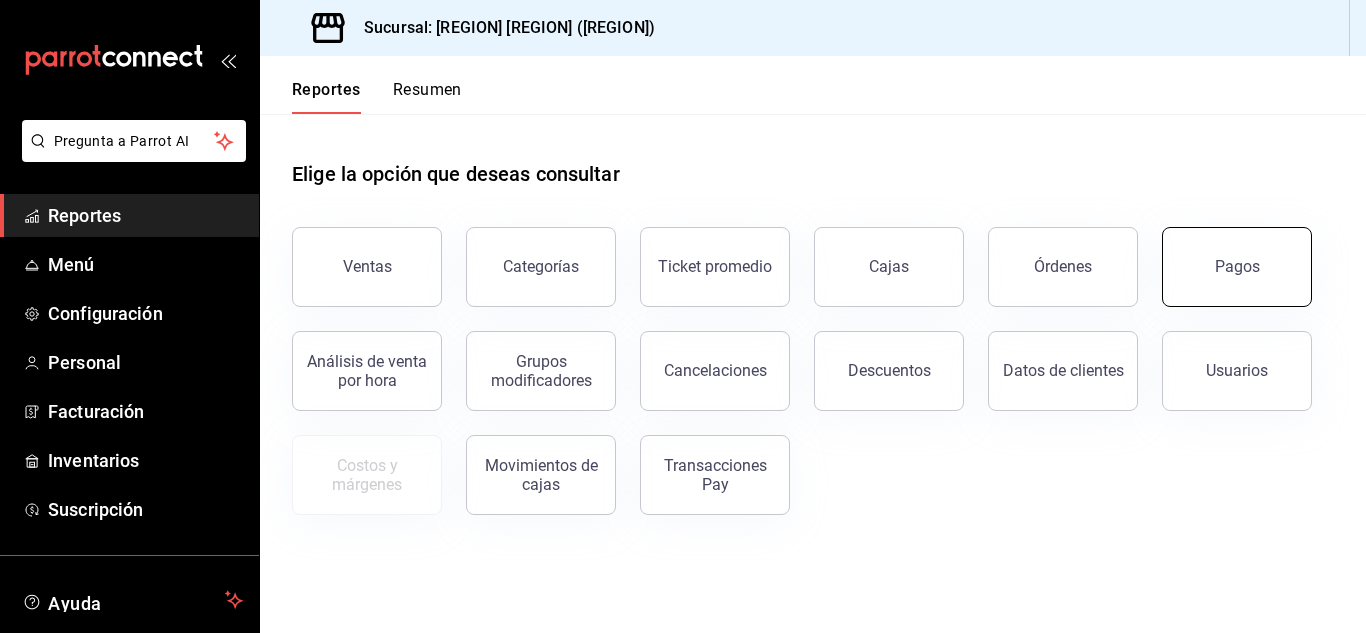 click on "Pagos" at bounding box center [1237, 267] 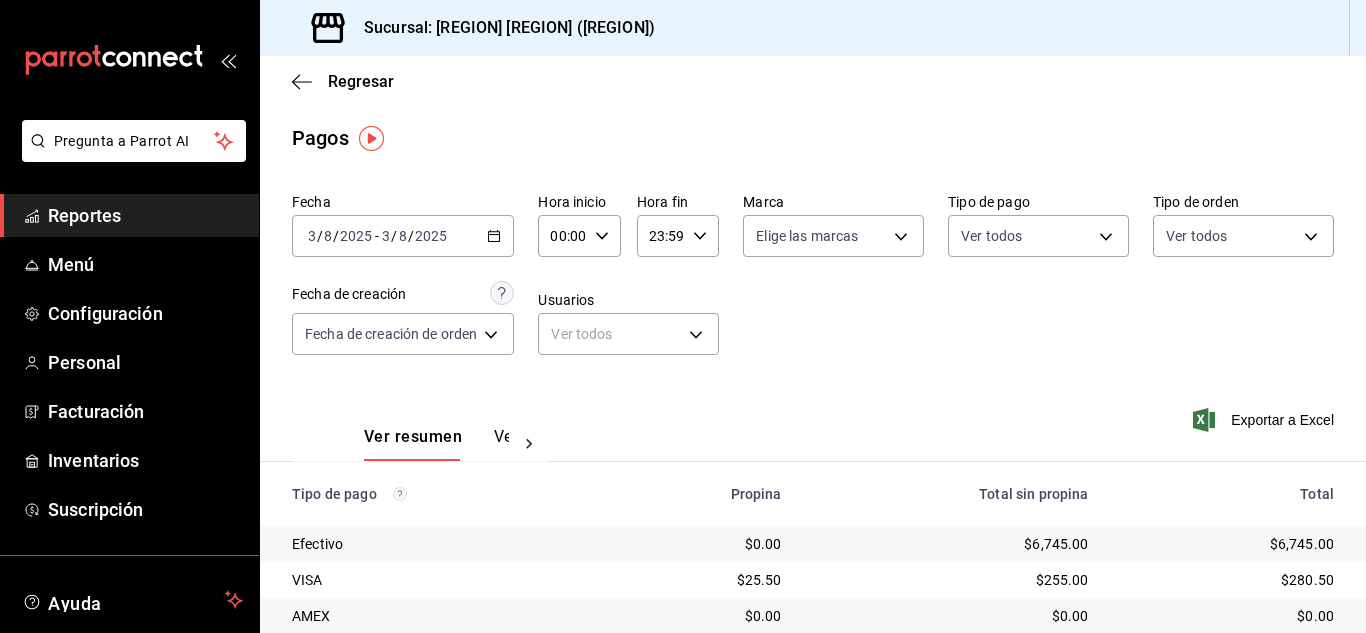 click on "Reportes" at bounding box center (145, 215) 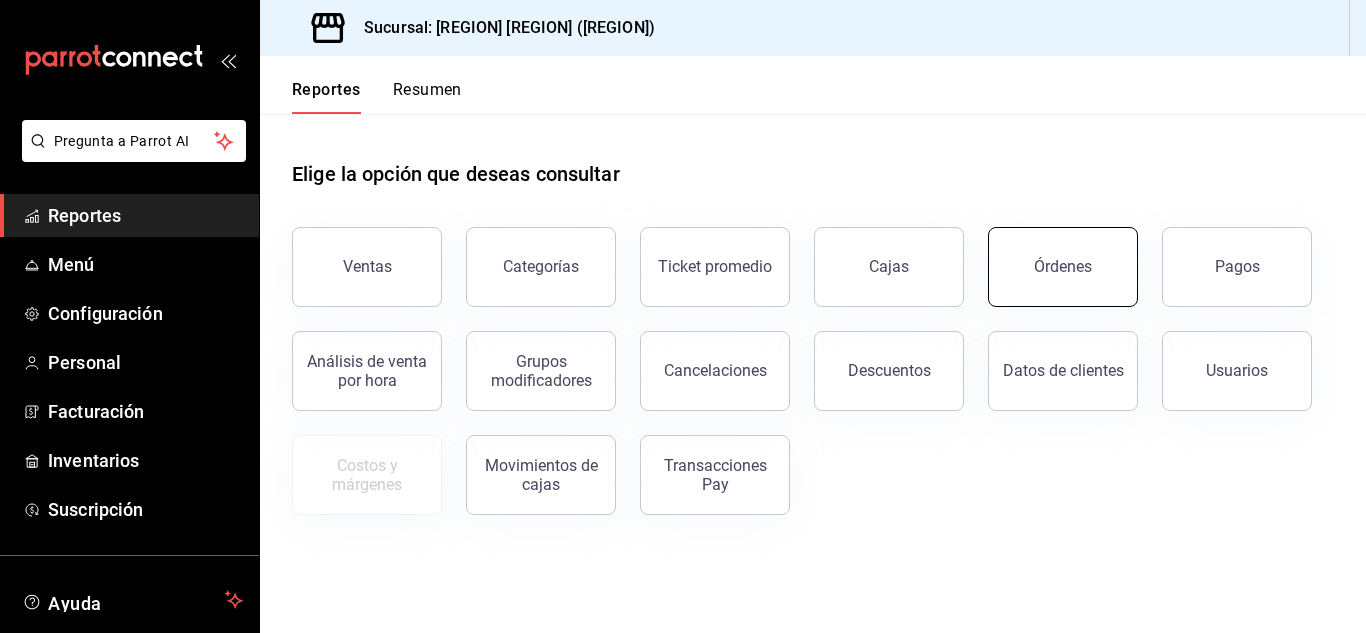 click on "Órdenes" at bounding box center (1063, 266) 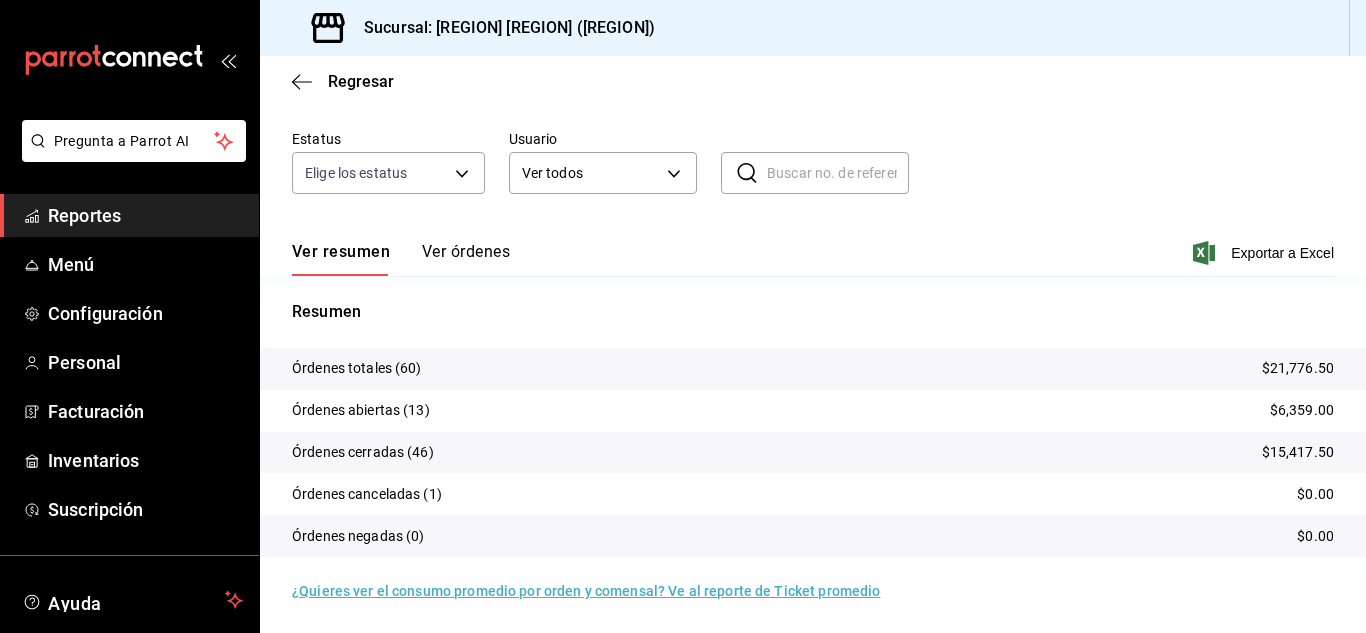 scroll, scrollTop: 152, scrollLeft: 0, axis: vertical 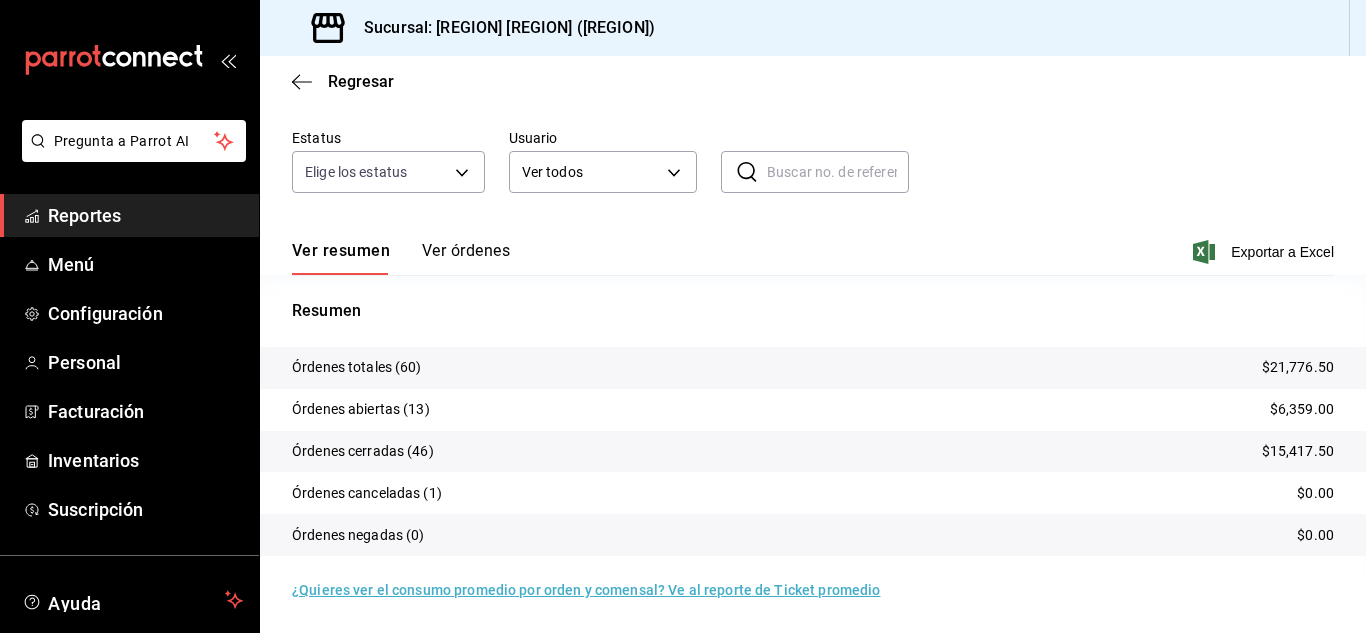 click on "Reportes" at bounding box center (145, 215) 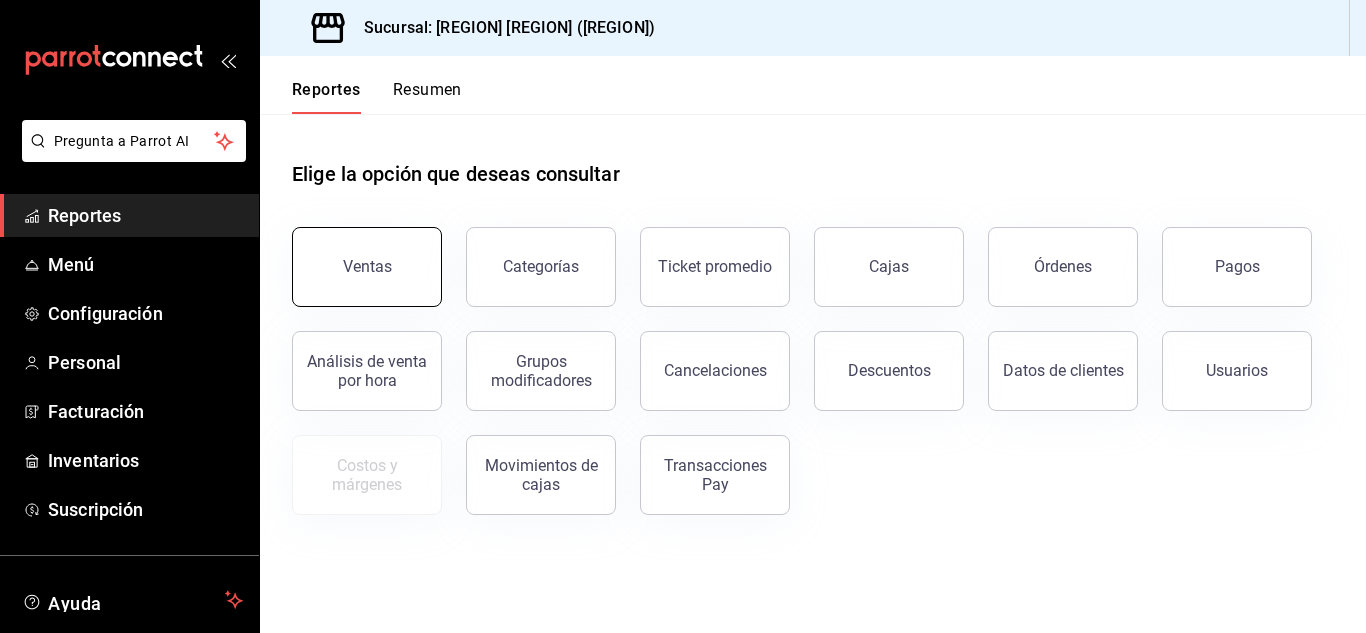 click on "Ventas" at bounding box center [367, 267] 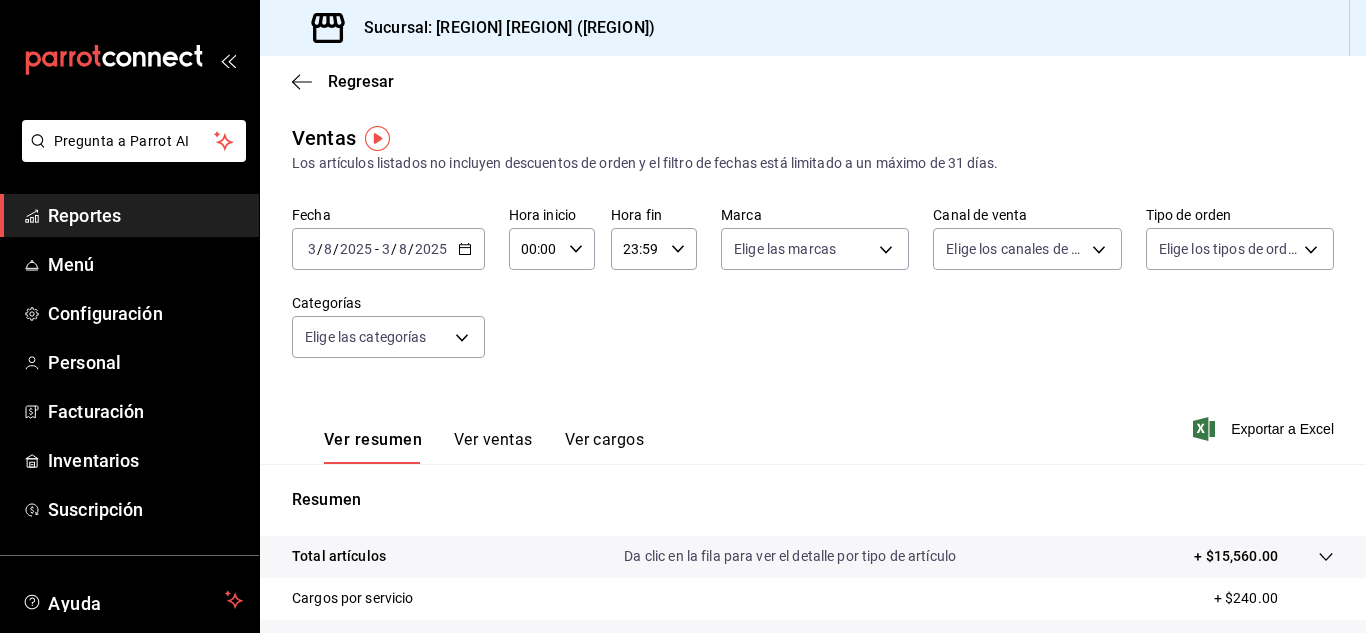 click on "Ver cargos" at bounding box center (605, 447) 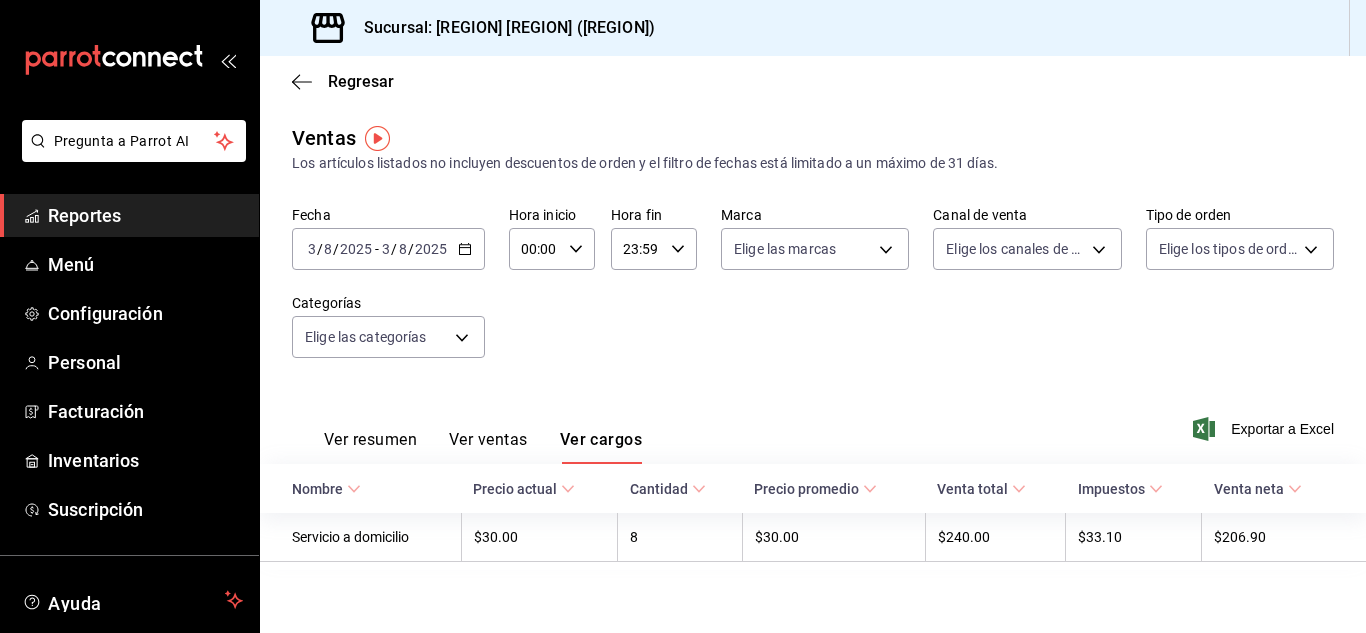 click on "Reportes" at bounding box center [129, 215] 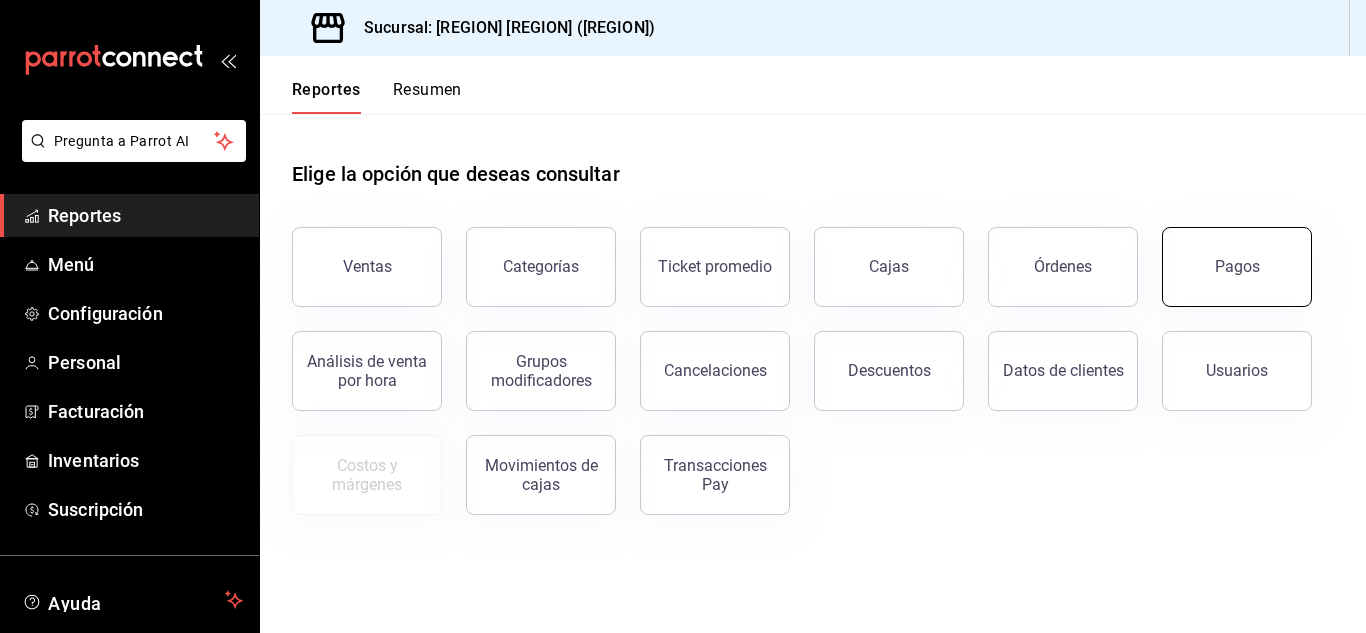 click on "Pagos" at bounding box center (1237, 267) 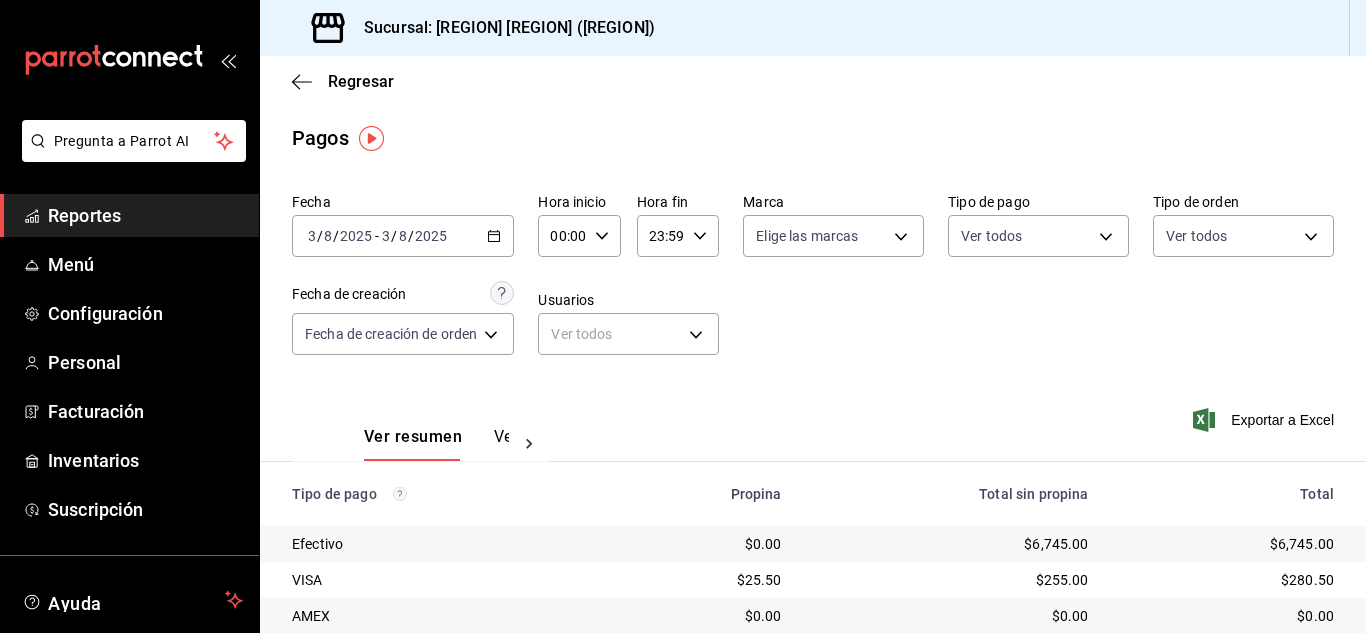 scroll, scrollTop: 286, scrollLeft: 0, axis: vertical 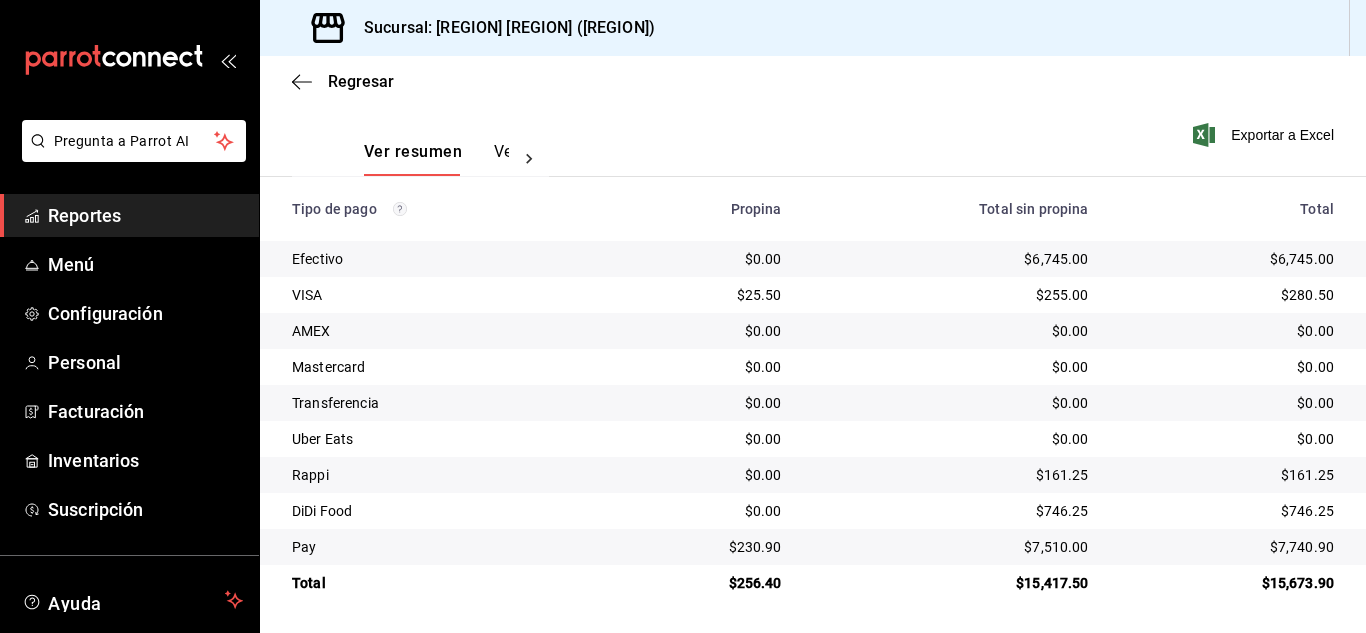 click on "Reportes" at bounding box center (145, 215) 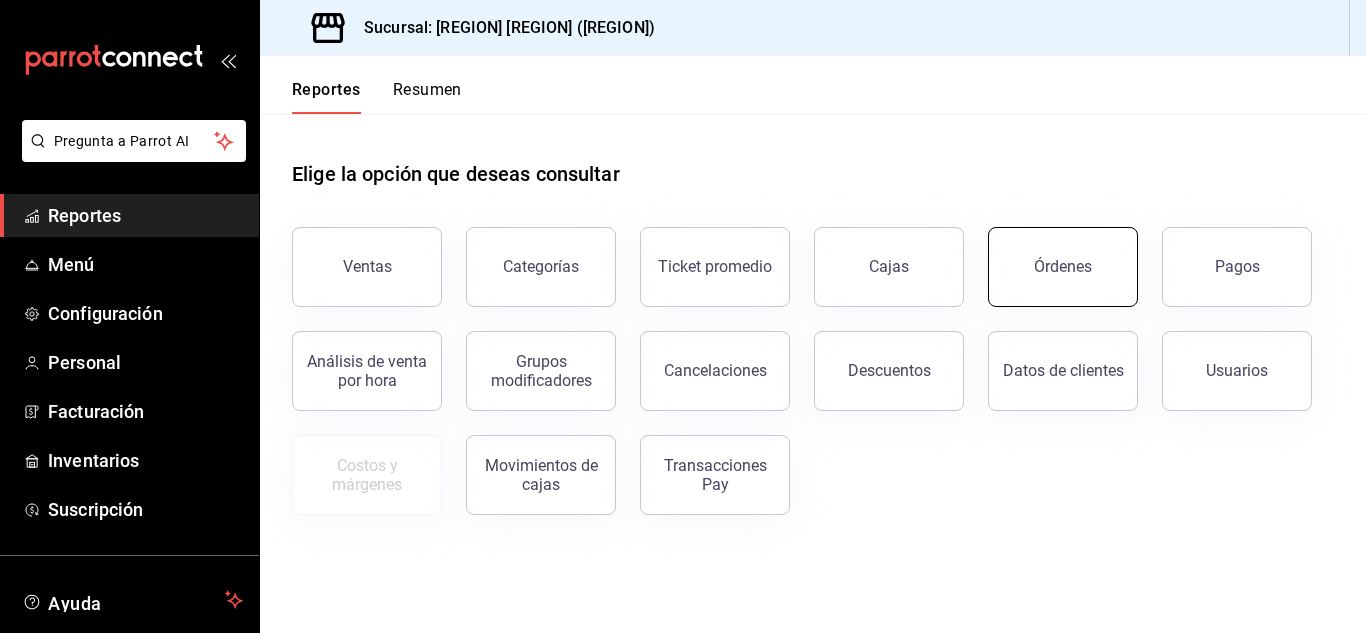 click on "Órdenes" at bounding box center [1063, 267] 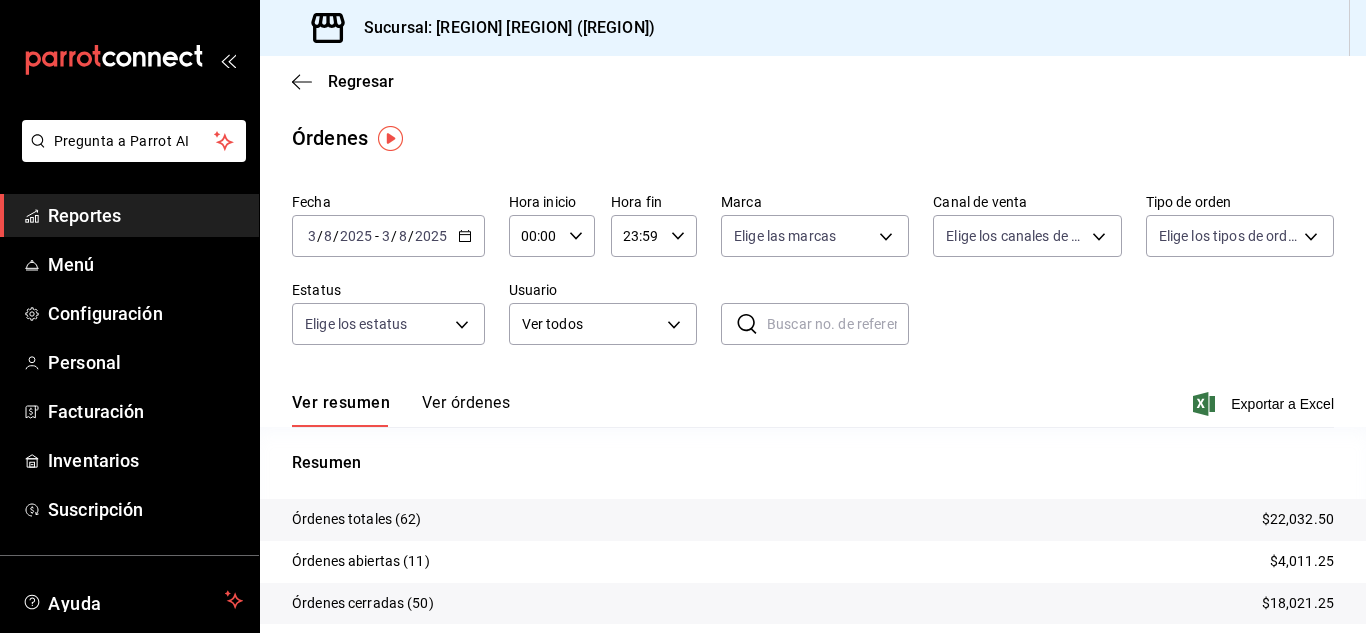 click on "Reportes" at bounding box center (145, 215) 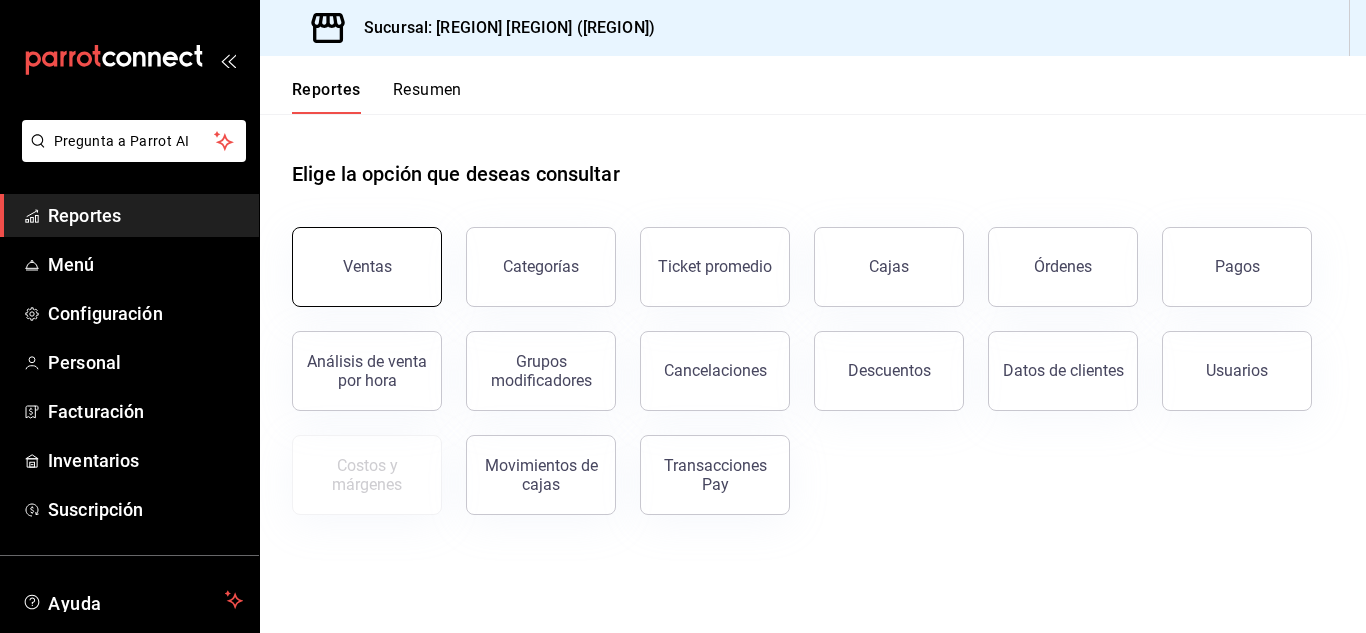 click on "Ventas" at bounding box center (367, 267) 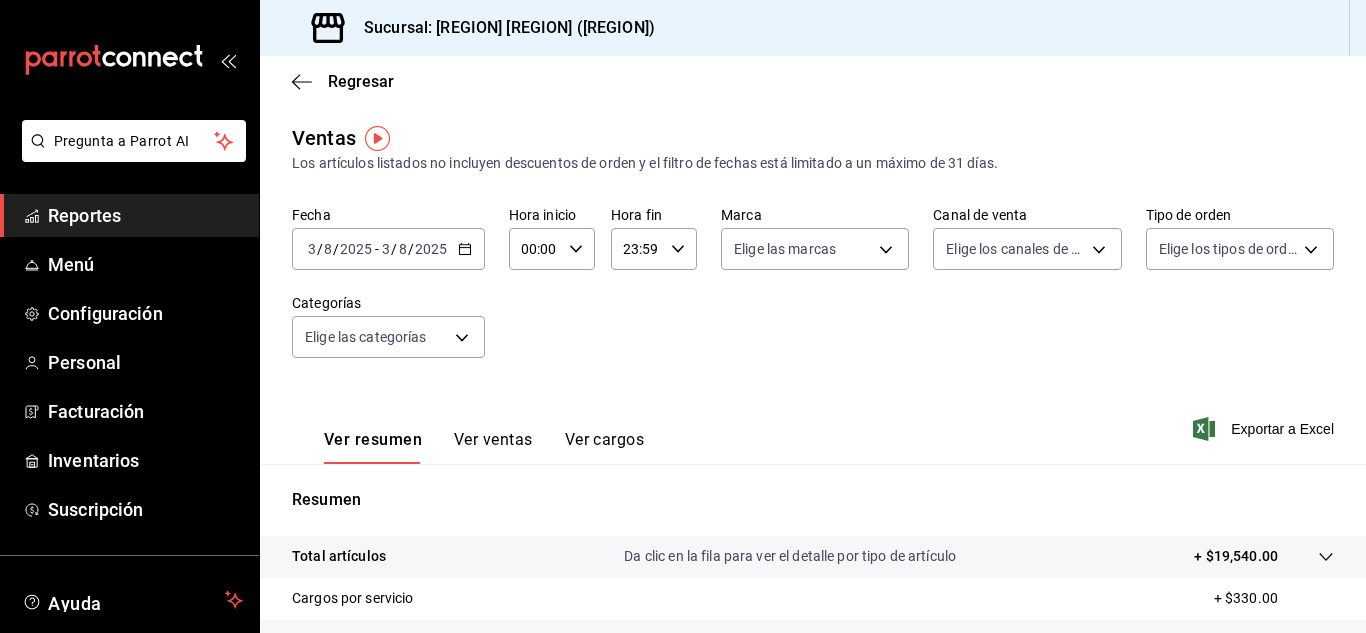 click on "Ver cargos" at bounding box center [605, 447] 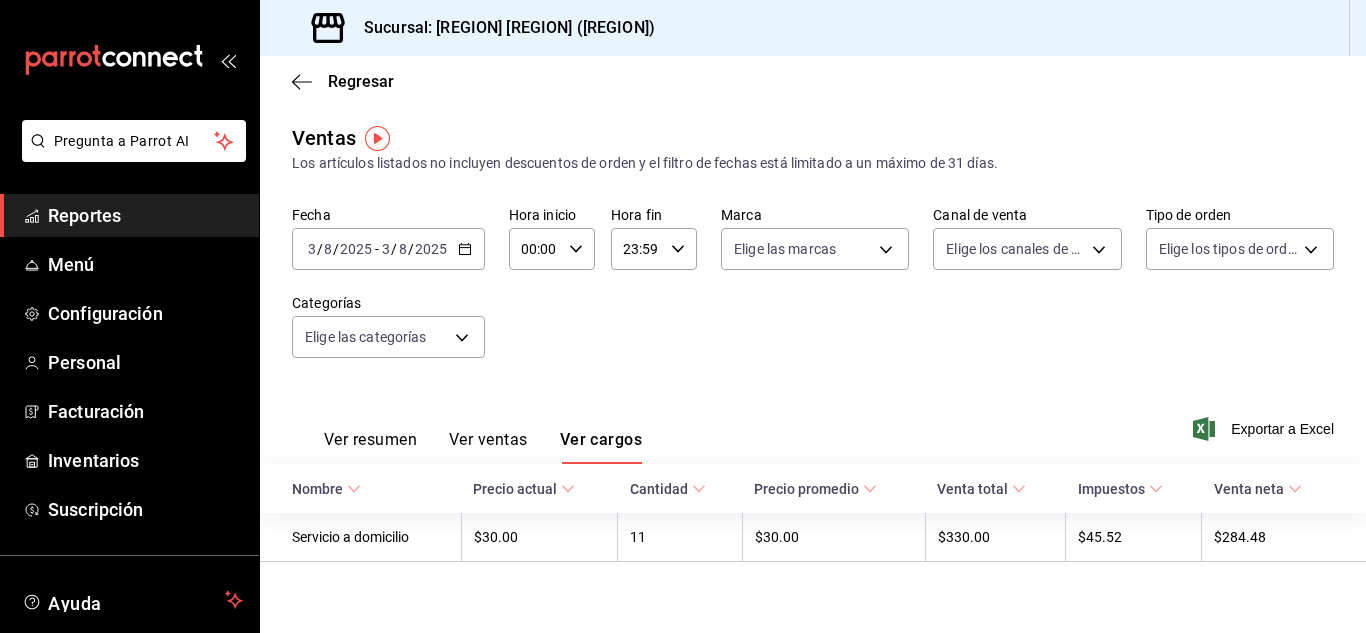 click on "Reportes" at bounding box center [129, 215] 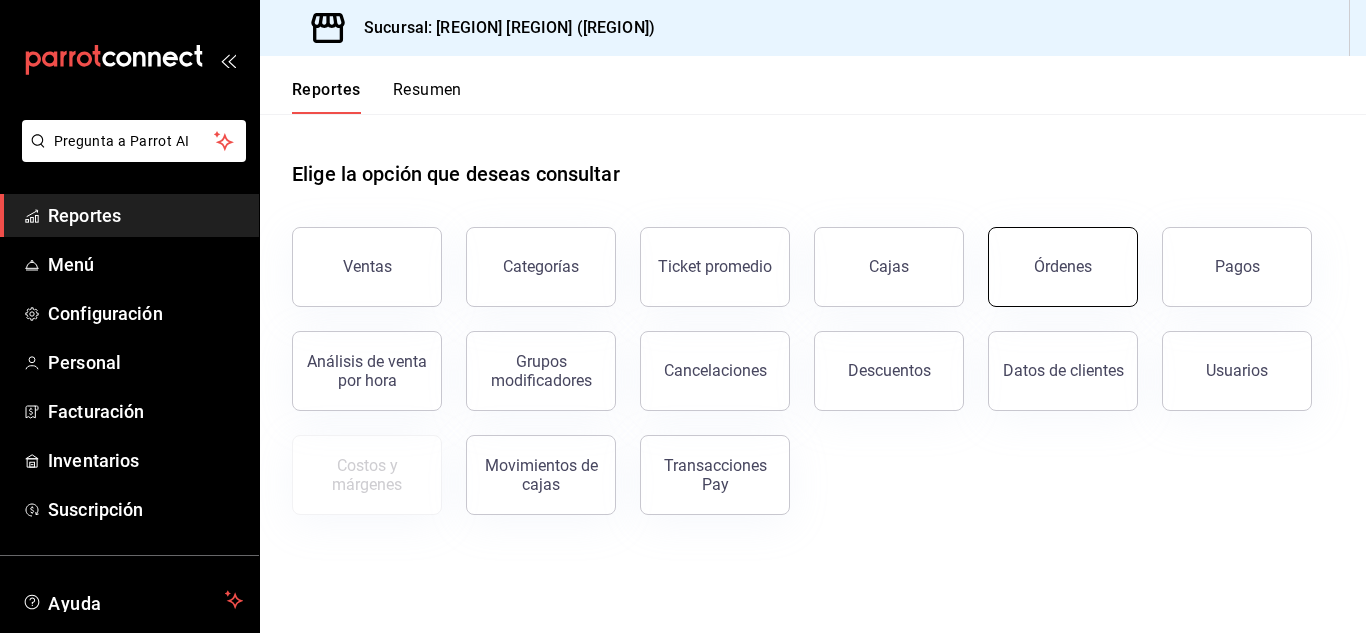 click on "Órdenes" at bounding box center [1063, 267] 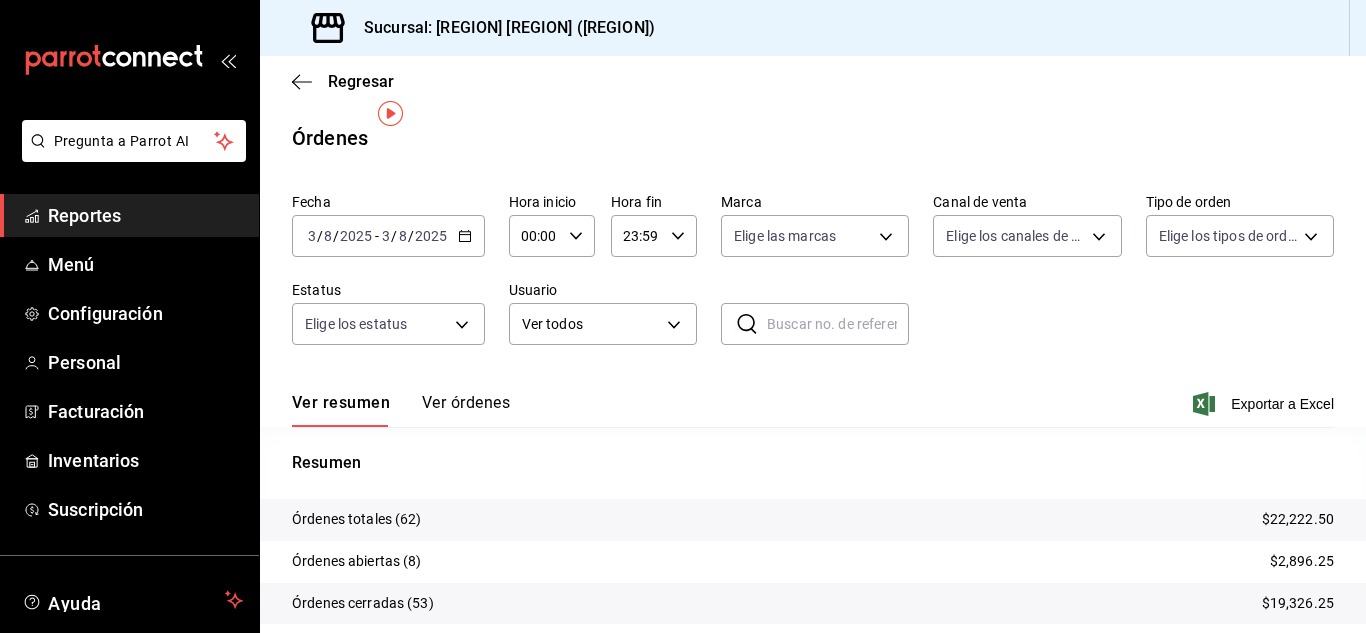 scroll, scrollTop: 152, scrollLeft: 0, axis: vertical 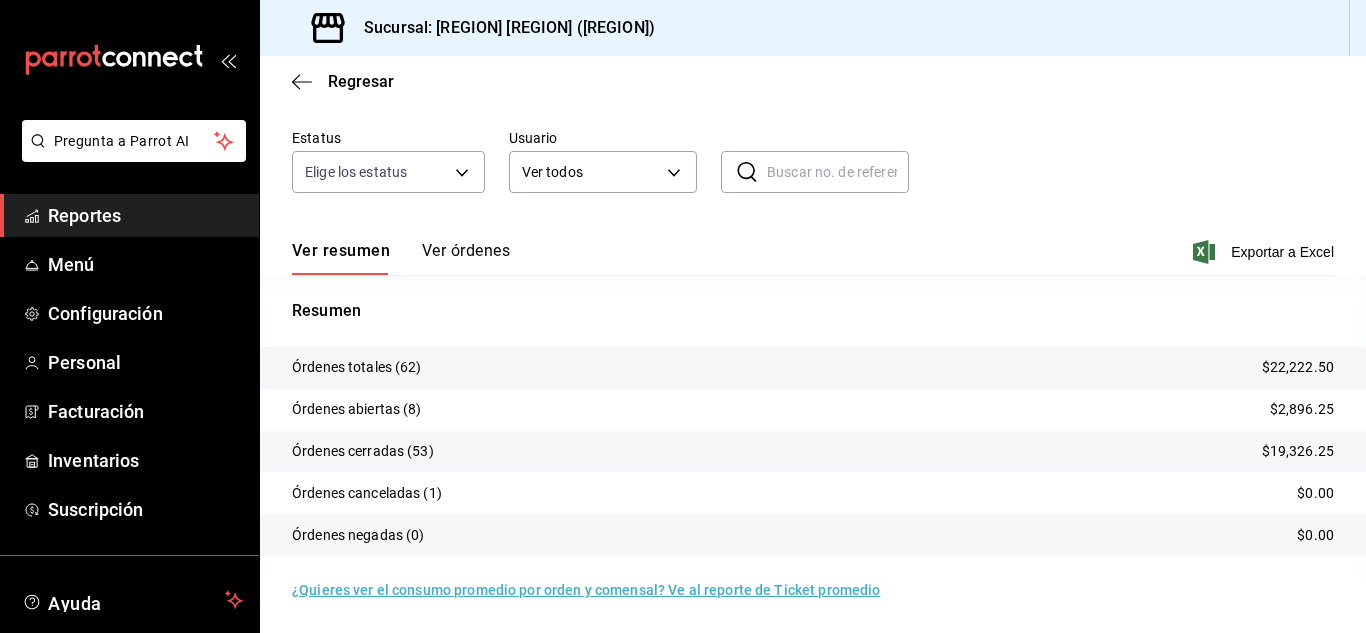 click on "Reportes" at bounding box center (145, 215) 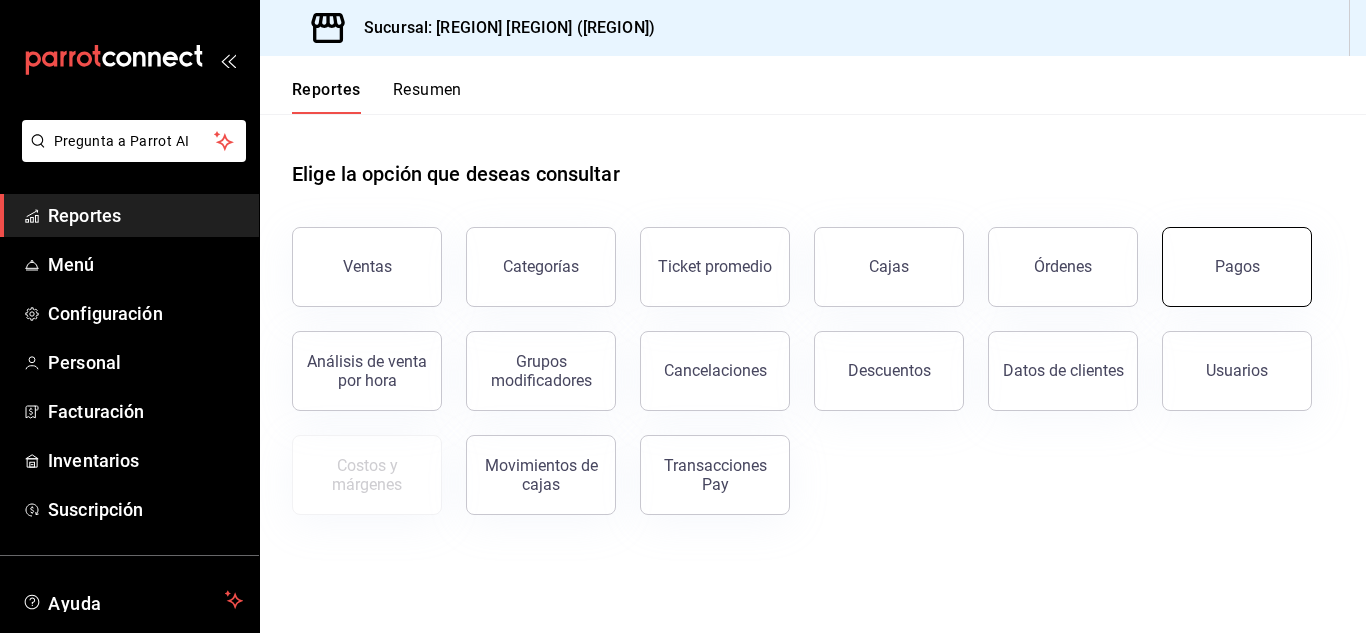 click on "Pagos" at bounding box center (1237, 267) 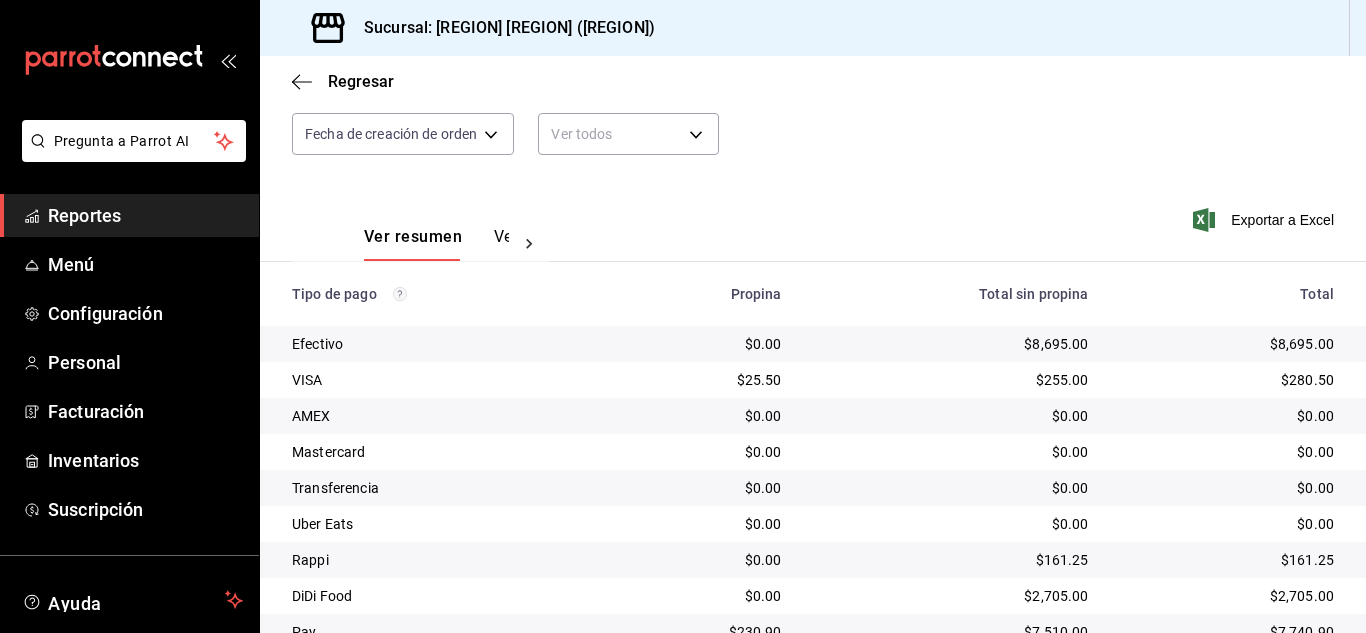 scroll, scrollTop: 286, scrollLeft: 0, axis: vertical 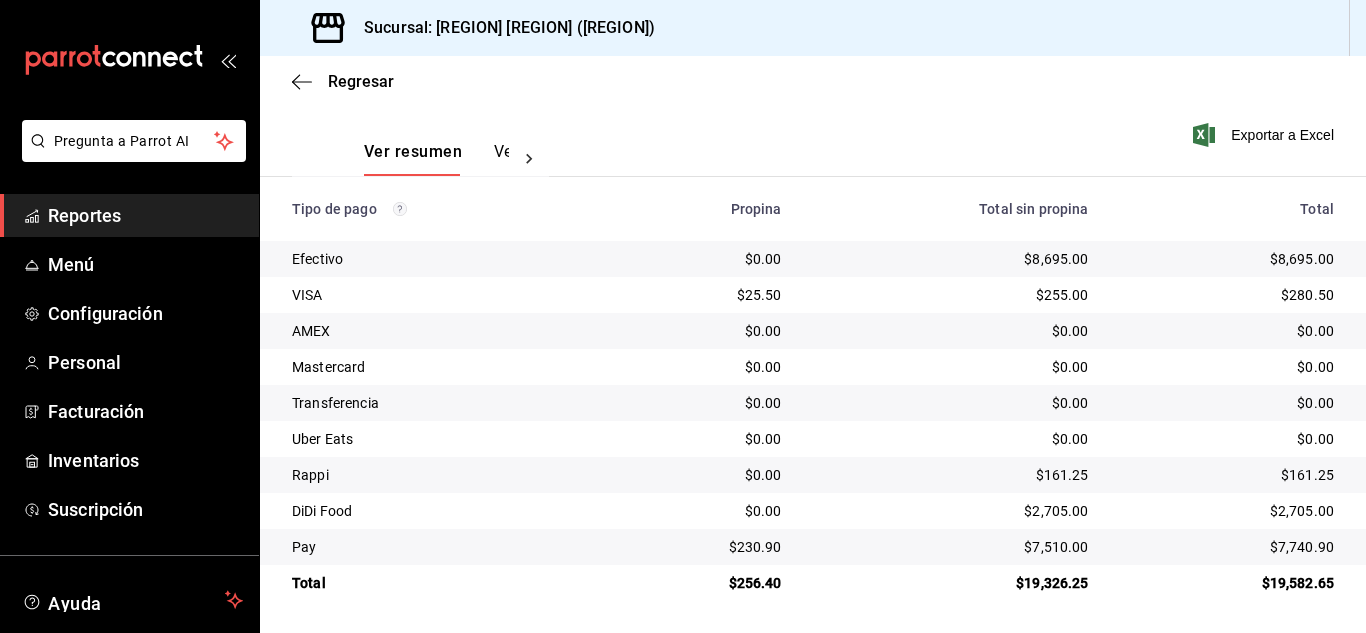 click on "Reportes" at bounding box center [145, 215] 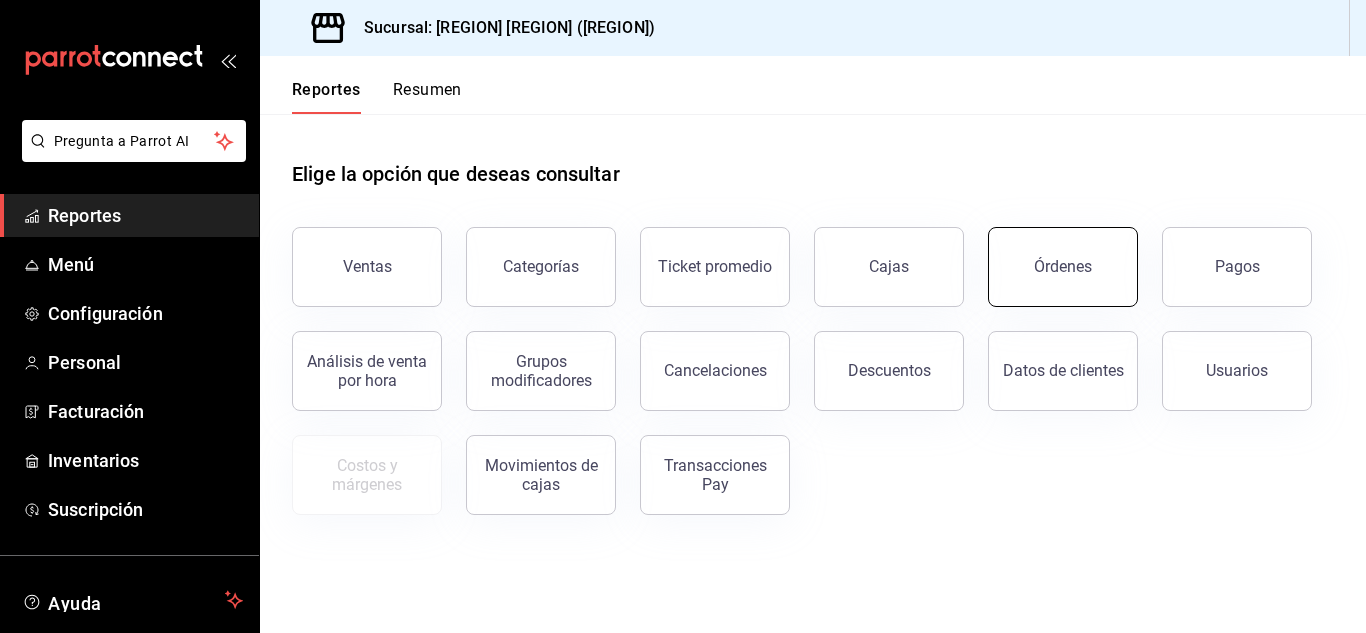 click on "Órdenes" at bounding box center [1063, 266] 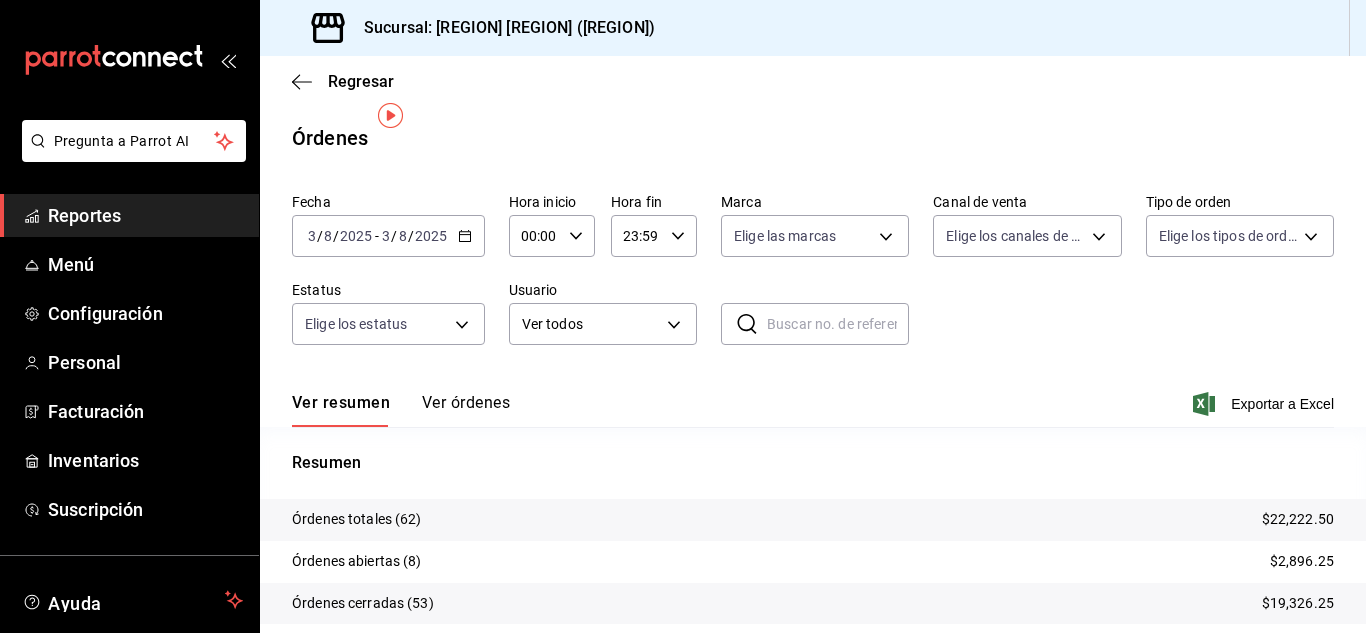 scroll, scrollTop: 100, scrollLeft: 0, axis: vertical 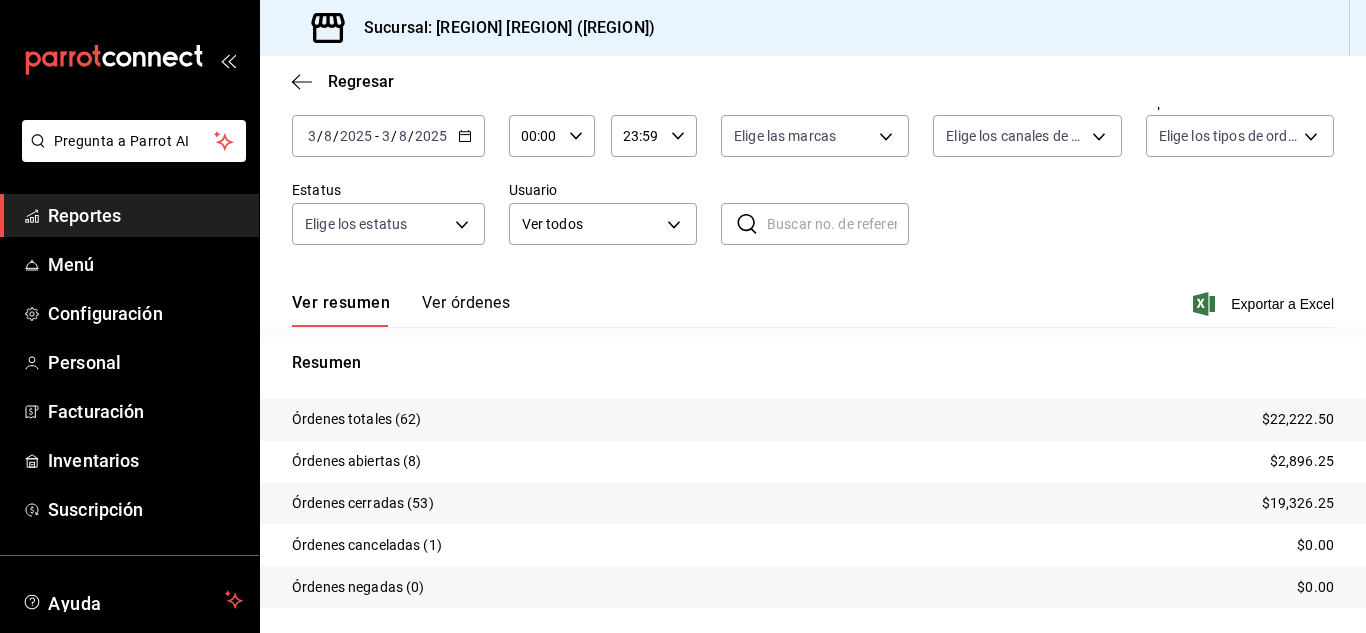 click on "Reportes" at bounding box center (145, 215) 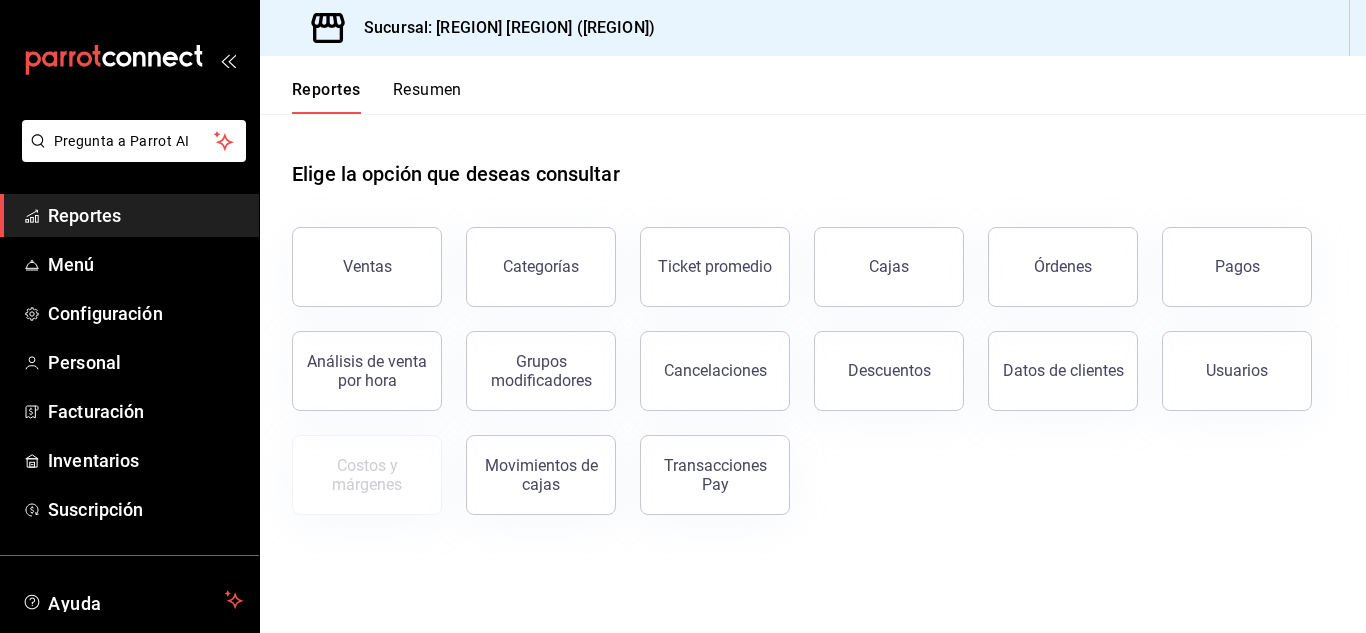 click on "Reportes" at bounding box center (145, 215) 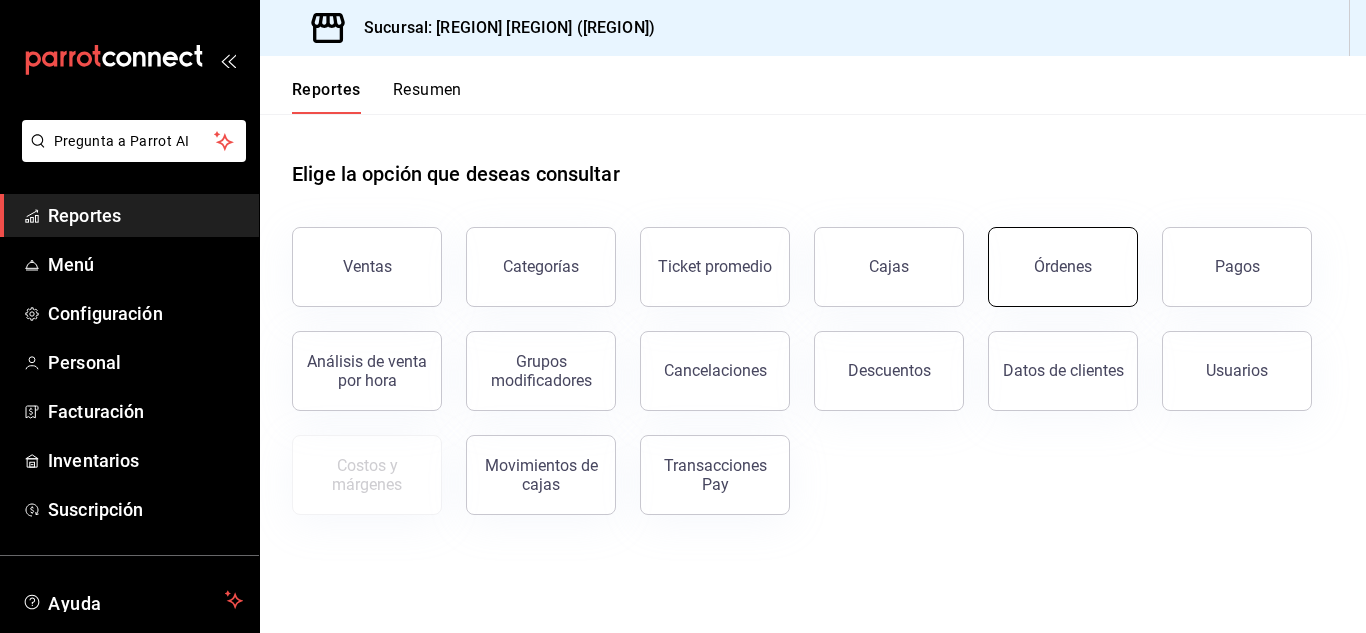 click on "Órdenes" at bounding box center [1063, 266] 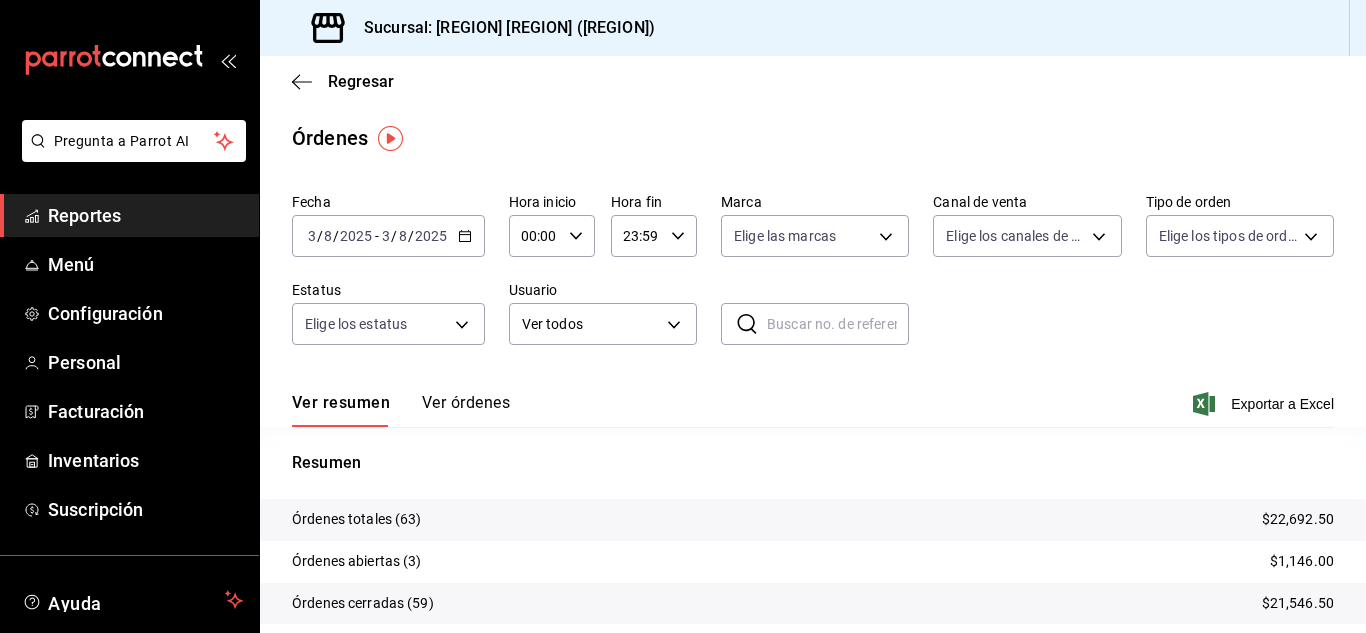 click on "Reportes" at bounding box center (145, 215) 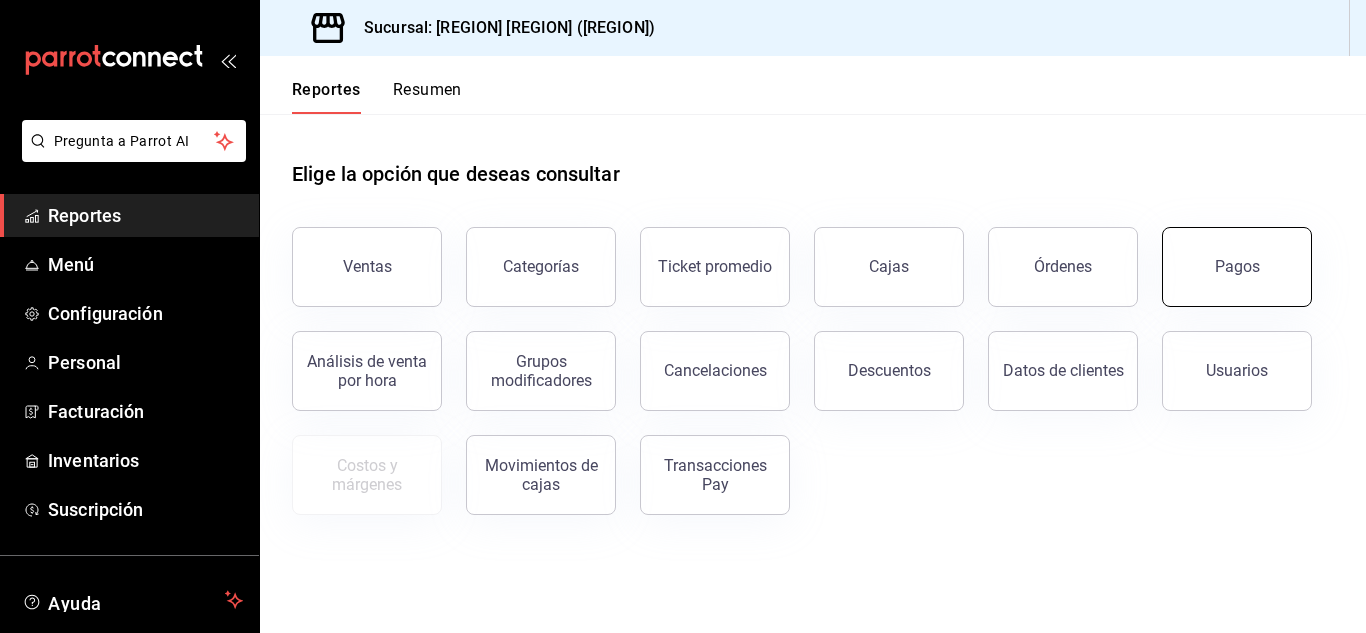 click on "Pagos" at bounding box center (1237, 267) 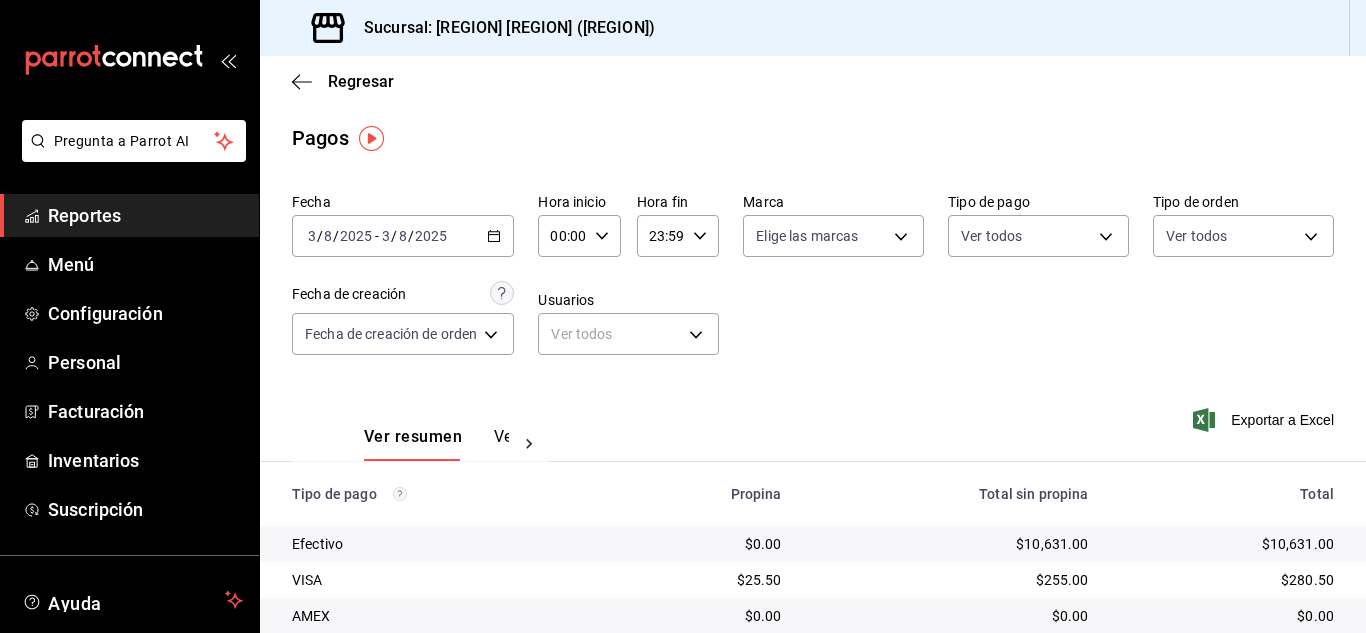 click on "Reportes" at bounding box center [145, 215] 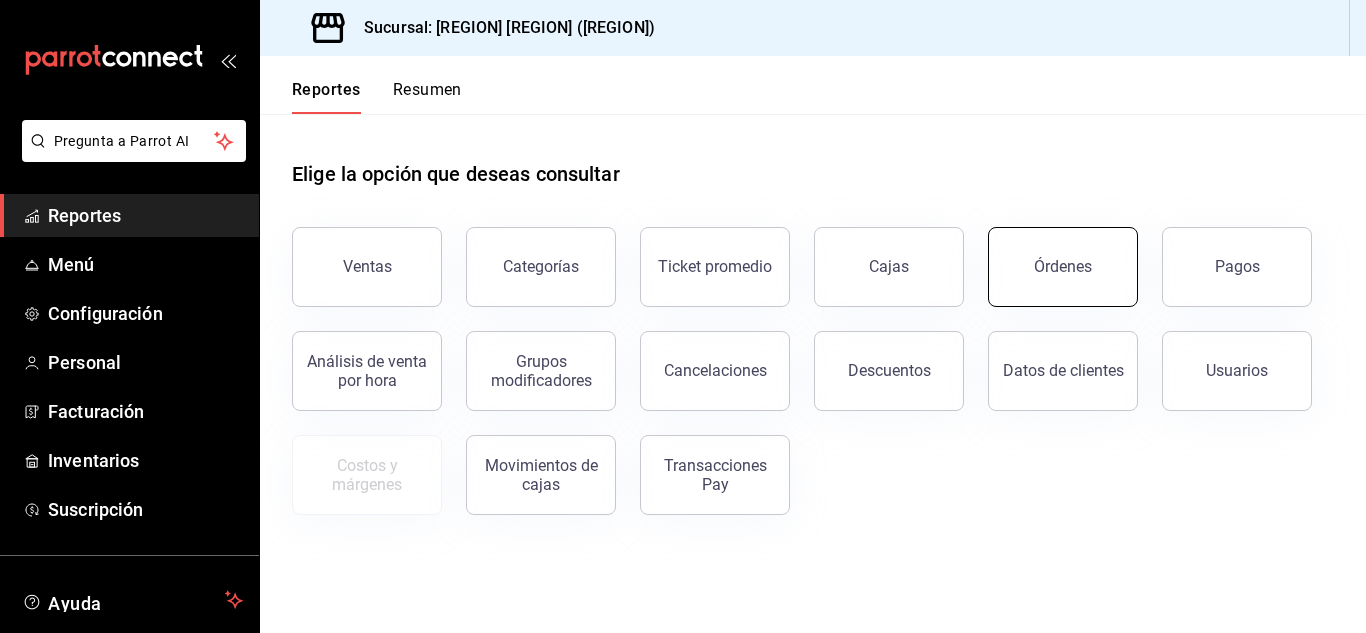 click on "Órdenes" at bounding box center [1063, 267] 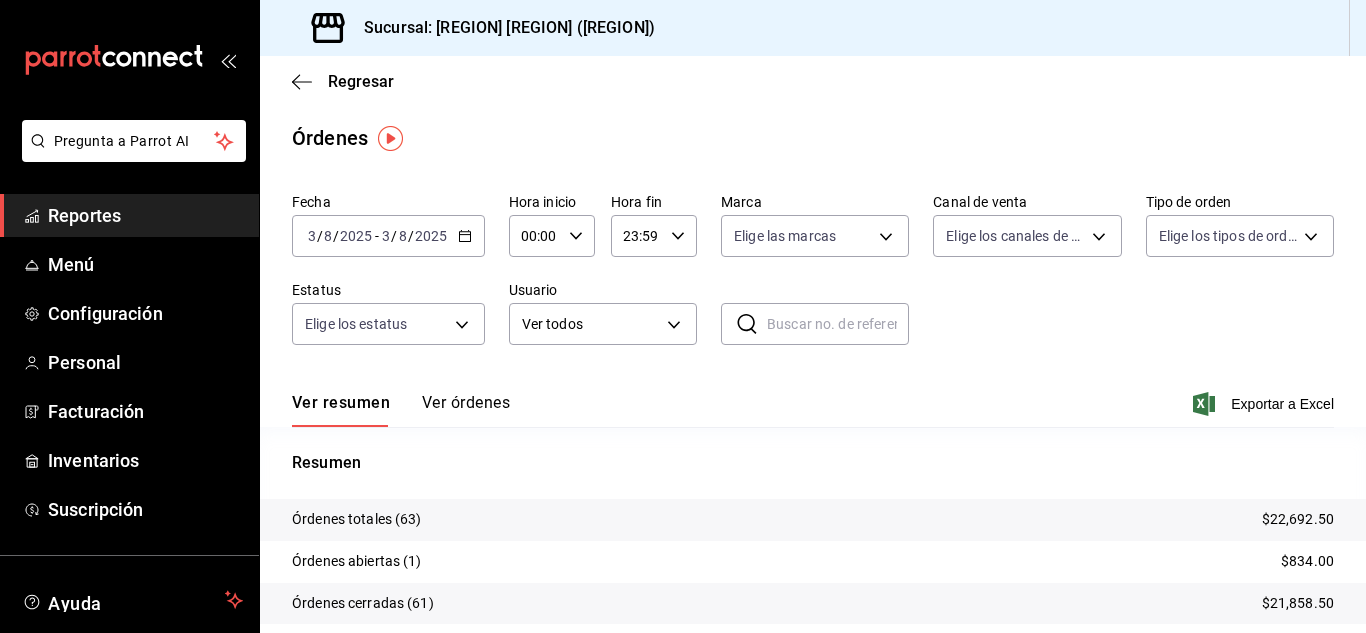 click on "Reportes" at bounding box center (145, 215) 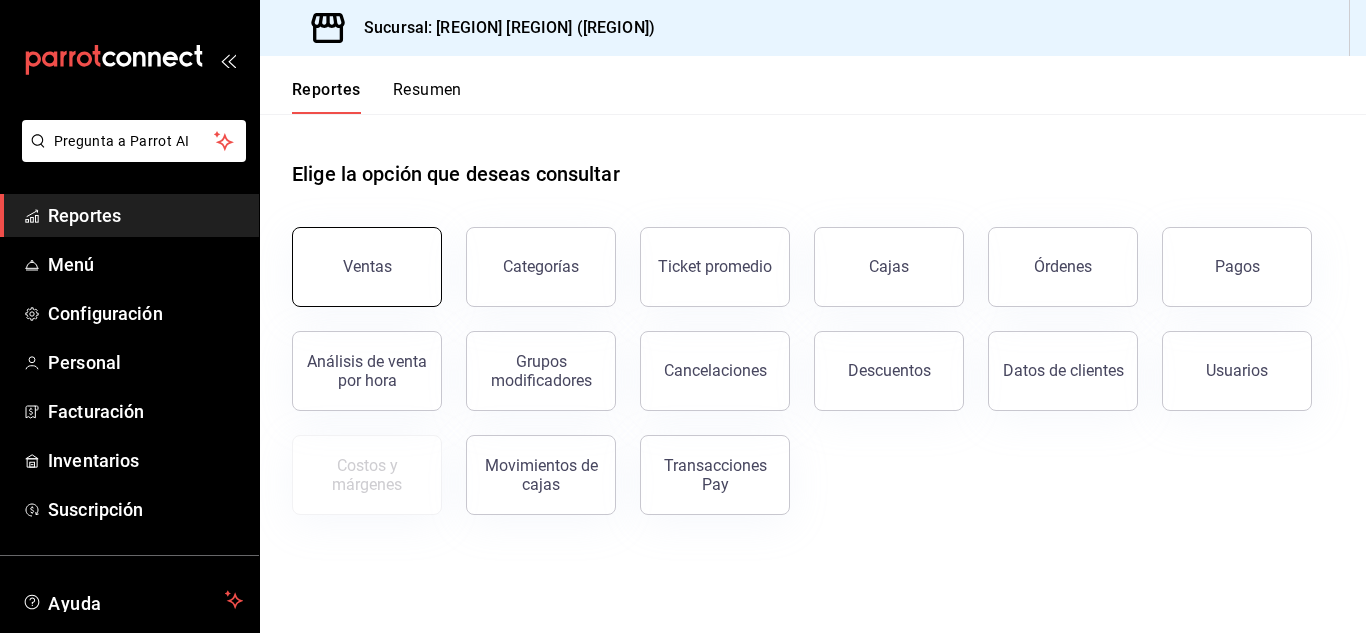 click on "Ventas" at bounding box center (367, 266) 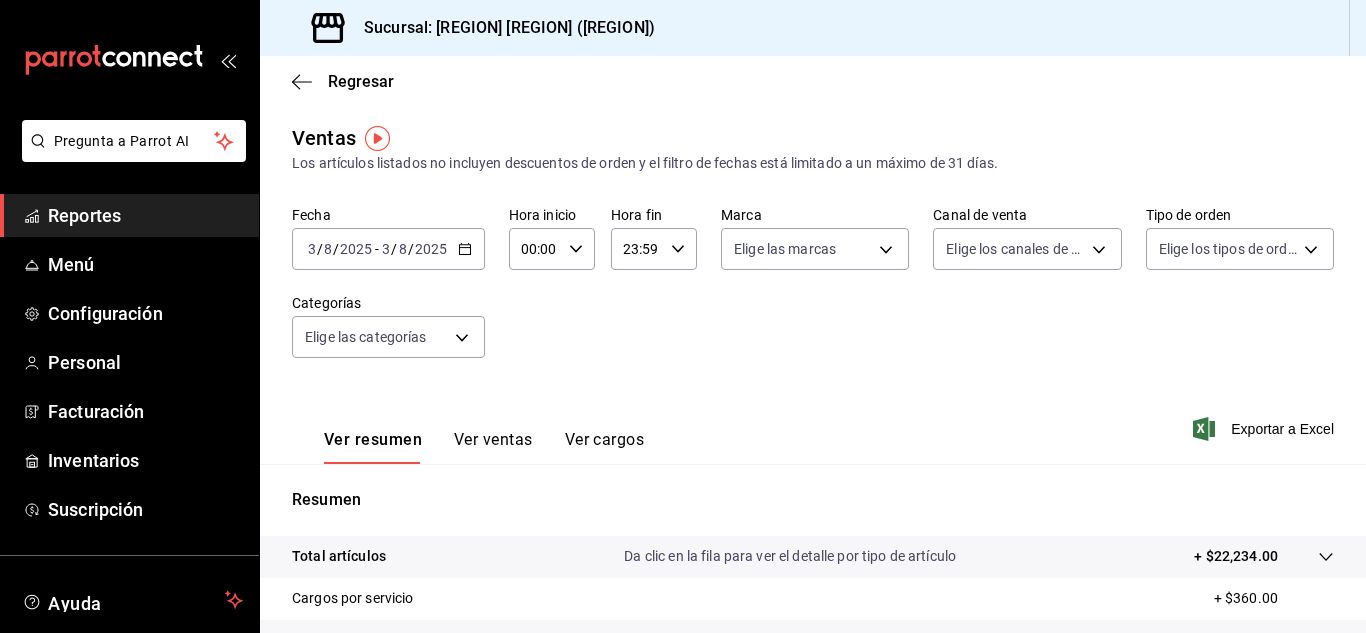 click on "Ver cargos" at bounding box center [605, 447] 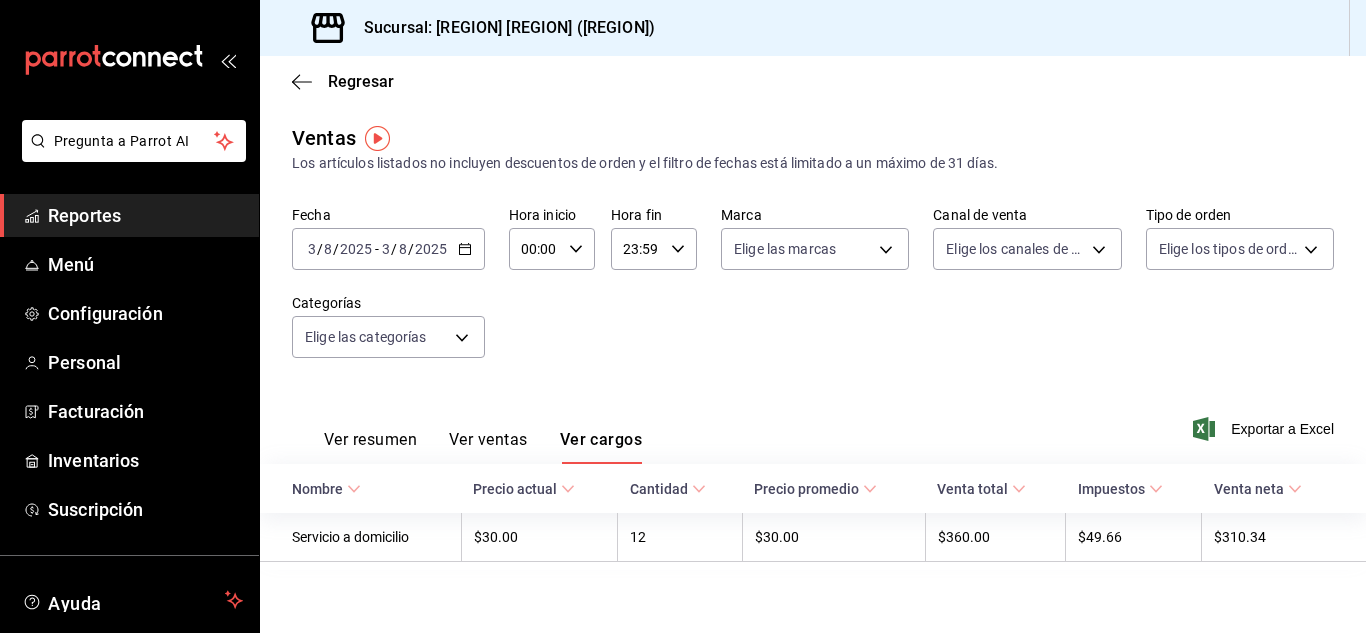 click on "Reportes" at bounding box center (145, 215) 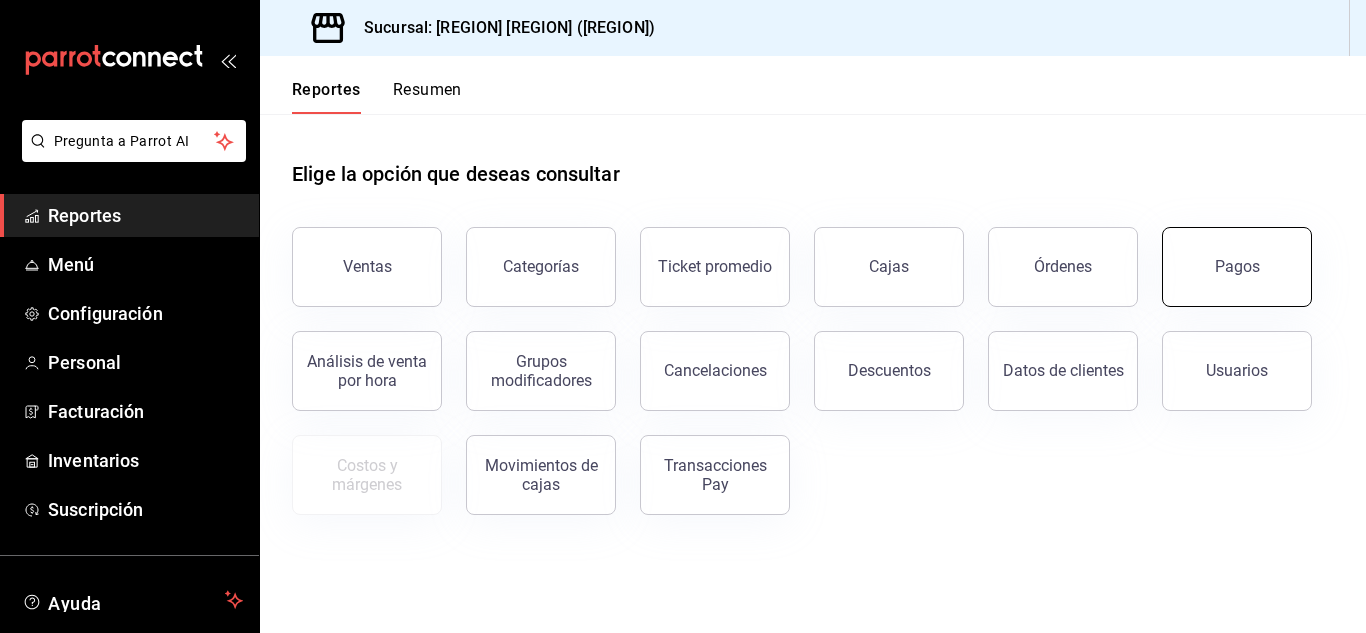 click on "Pagos" at bounding box center [1237, 267] 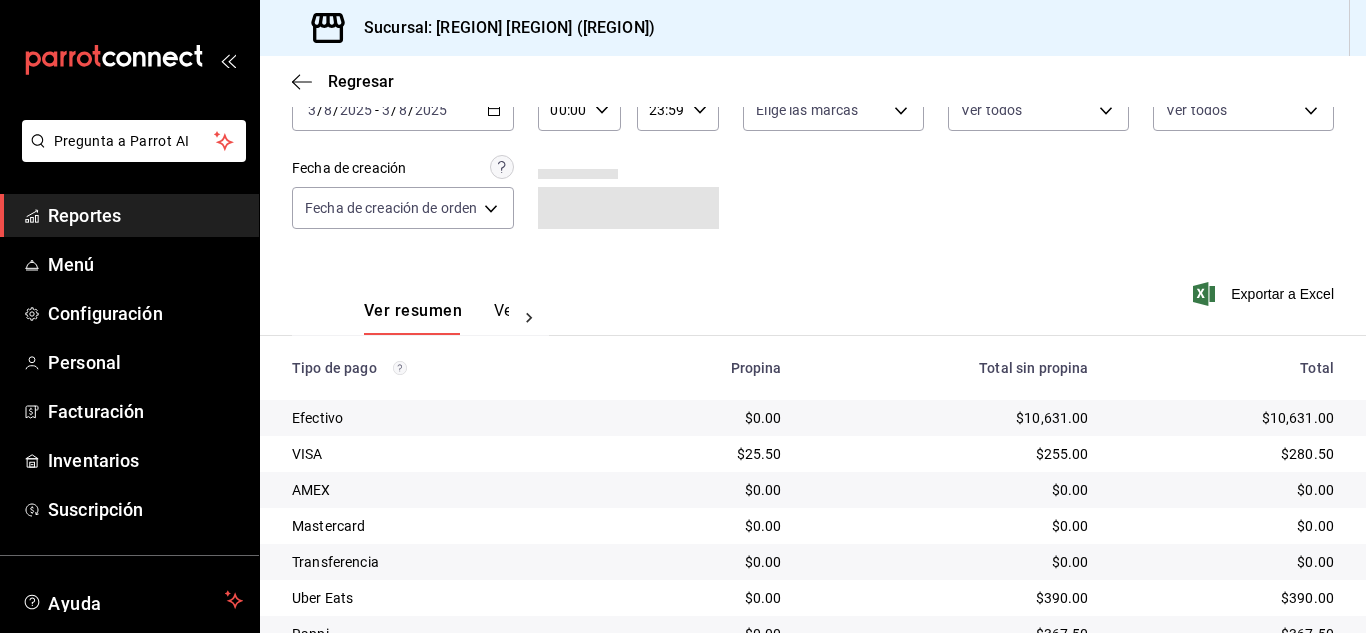 scroll, scrollTop: 286, scrollLeft: 0, axis: vertical 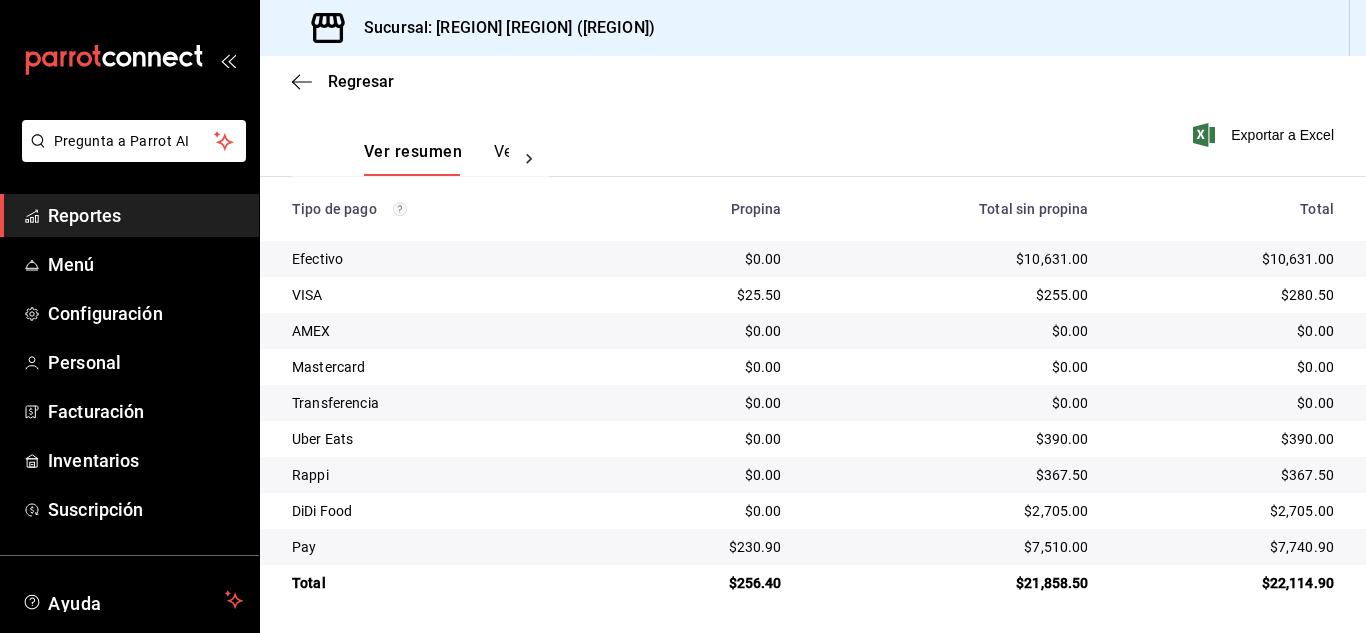 click on "Reportes" at bounding box center [145, 215] 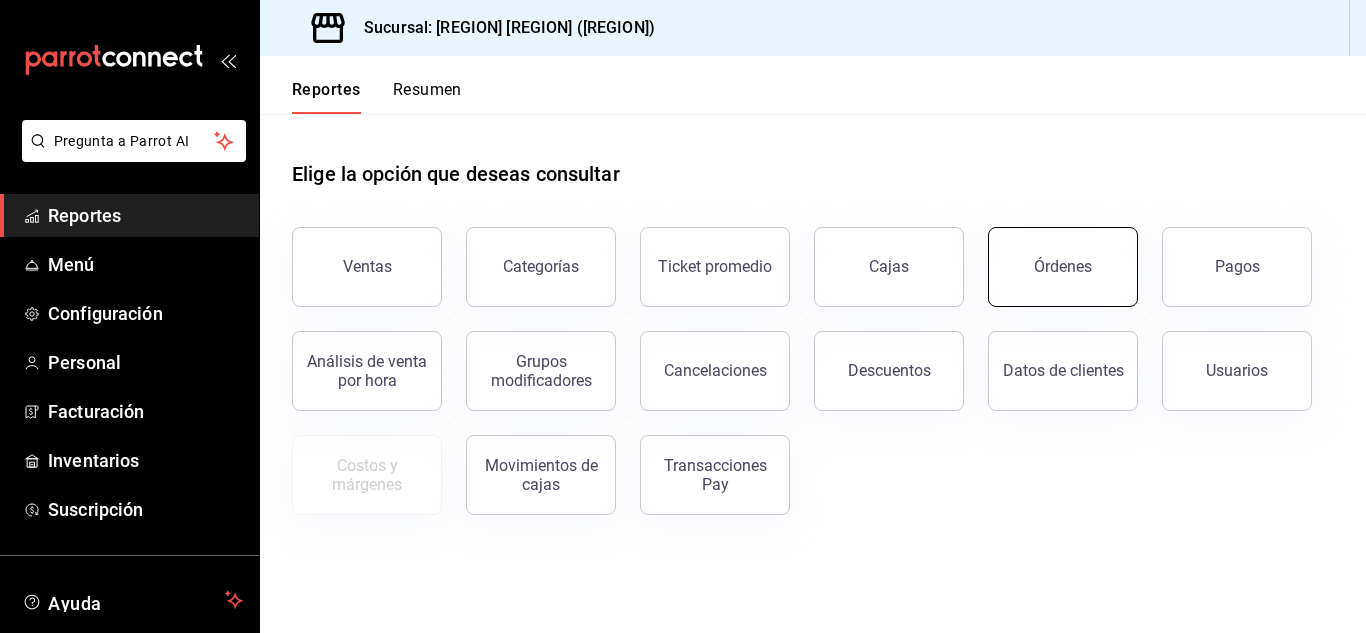 click on "Órdenes" at bounding box center [1063, 267] 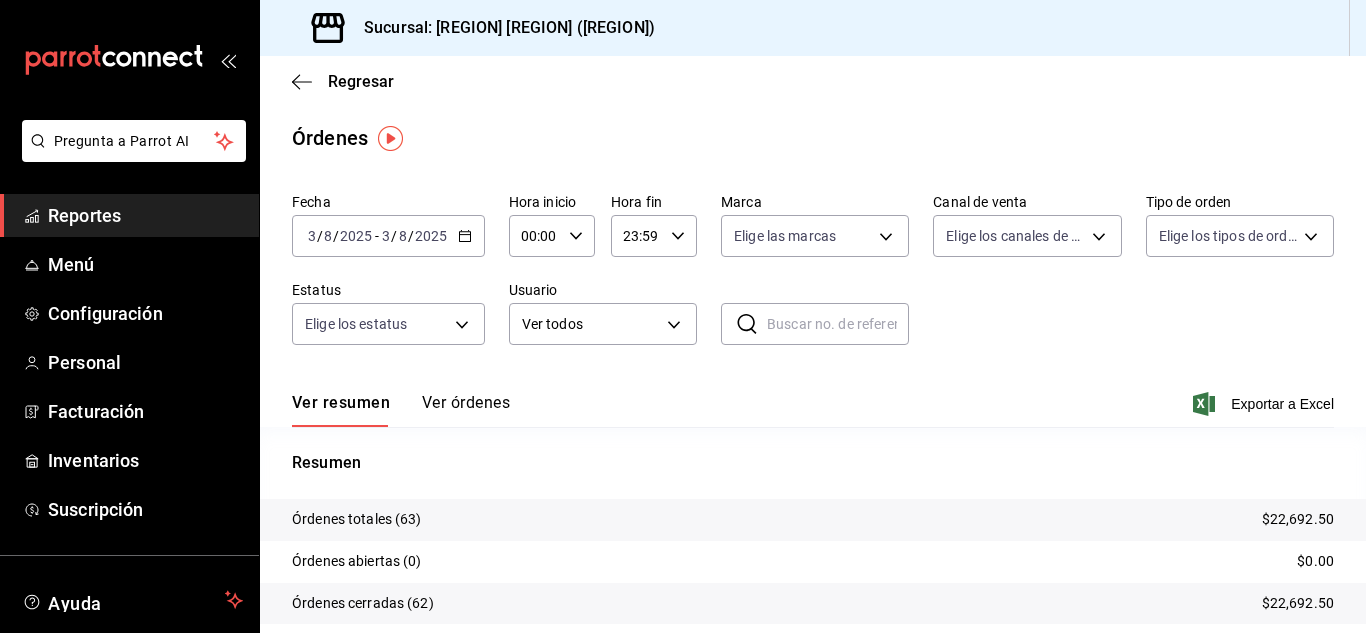 click on "Reportes" at bounding box center [145, 215] 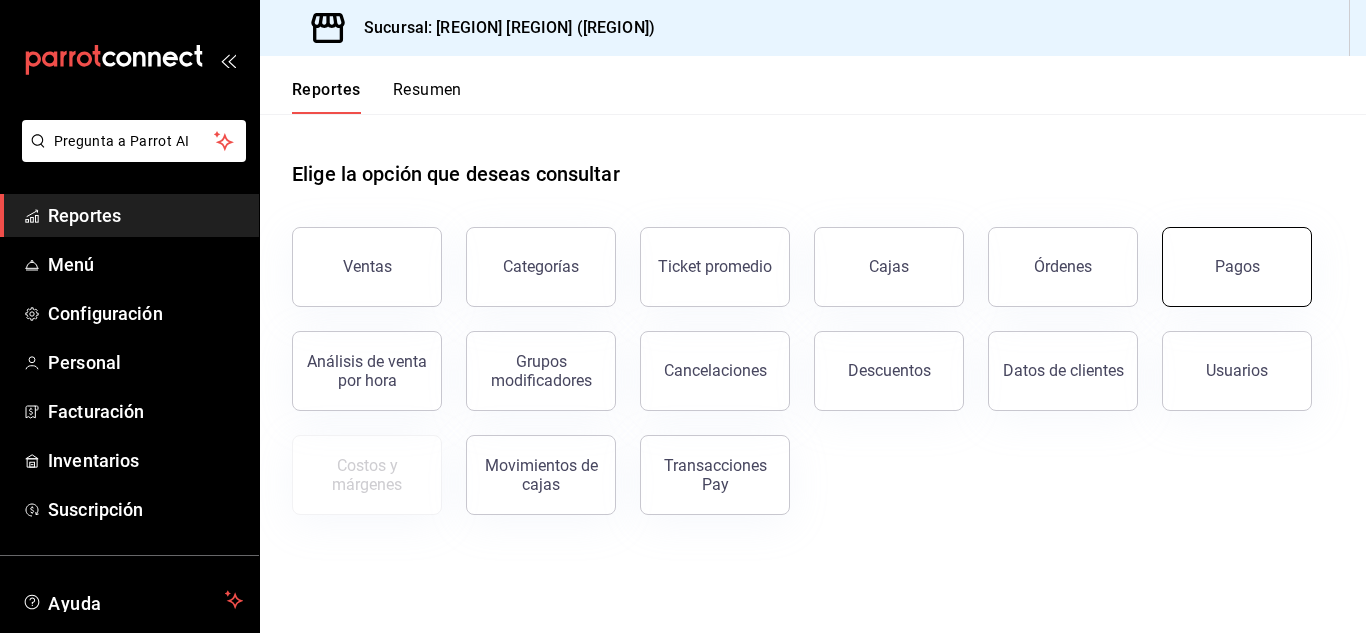 click on "Pagos" at bounding box center [1237, 267] 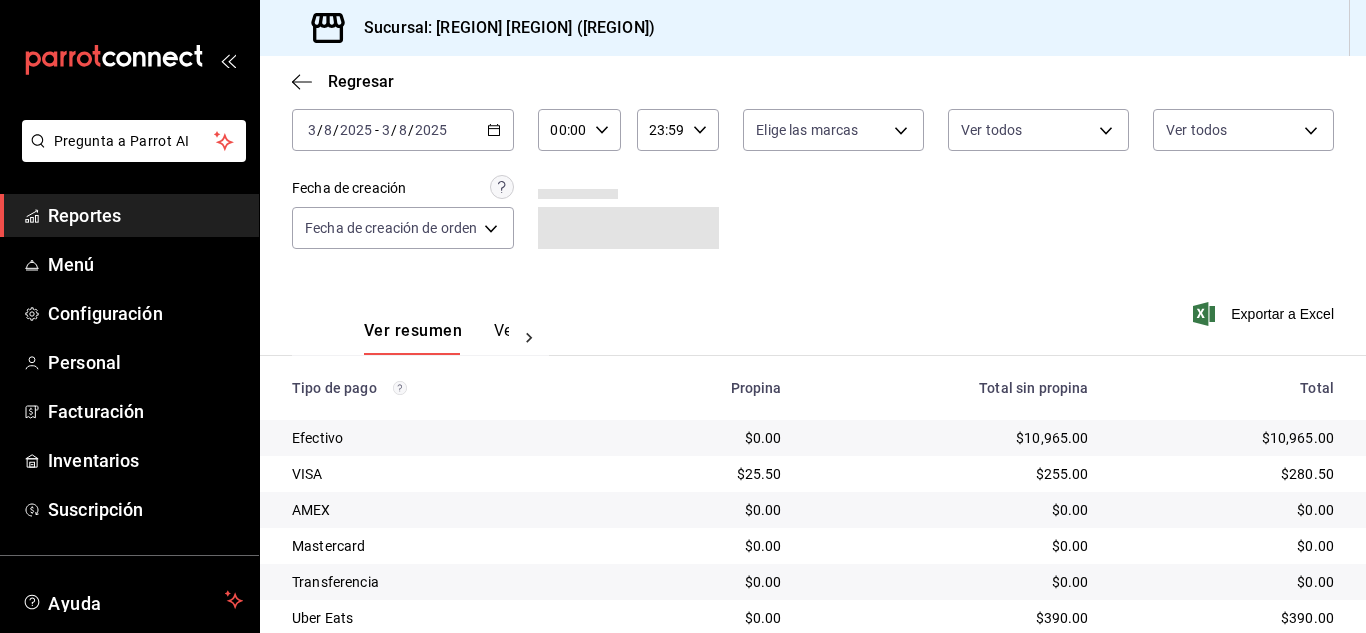scroll, scrollTop: 286, scrollLeft: 0, axis: vertical 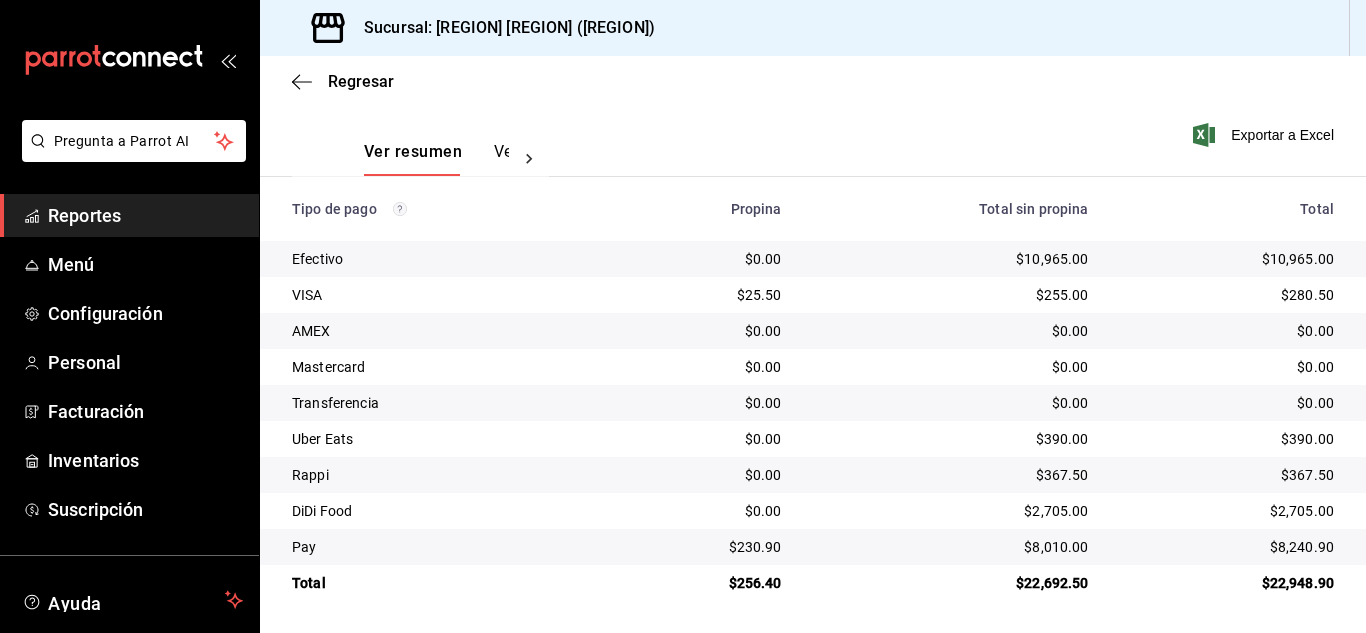 click on "Reportes" at bounding box center [145, 215] 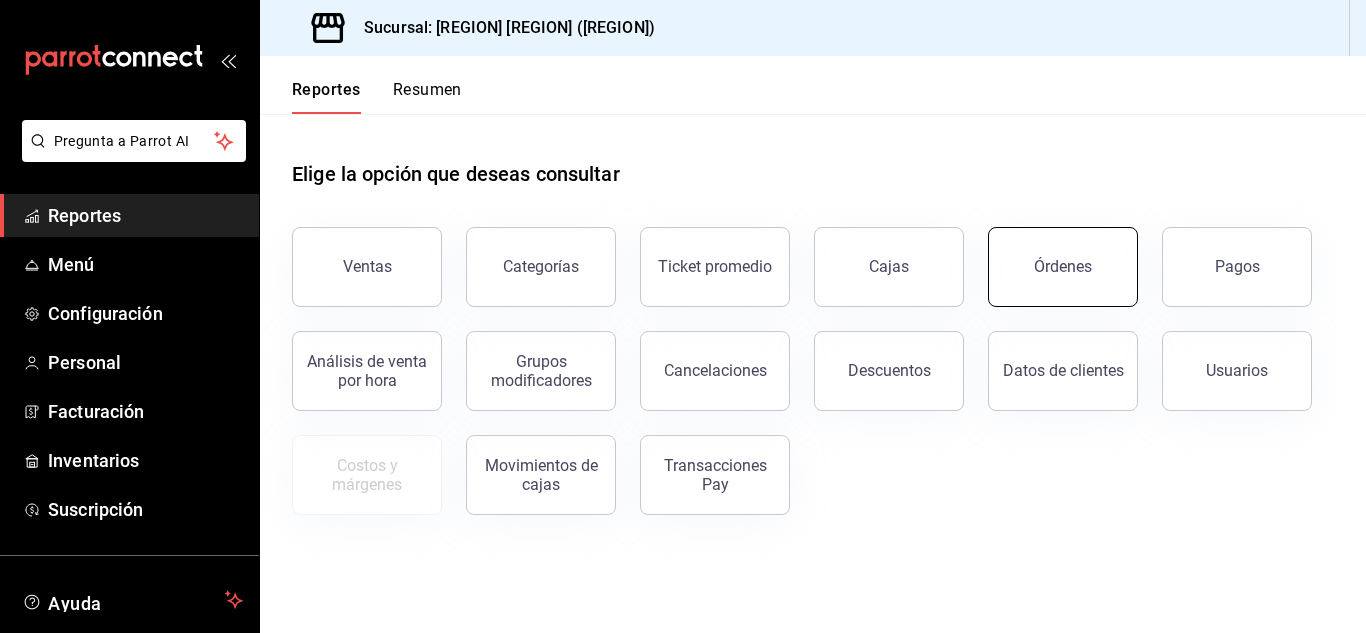 click on "Órdenes" at bounding box center (1063, 267) 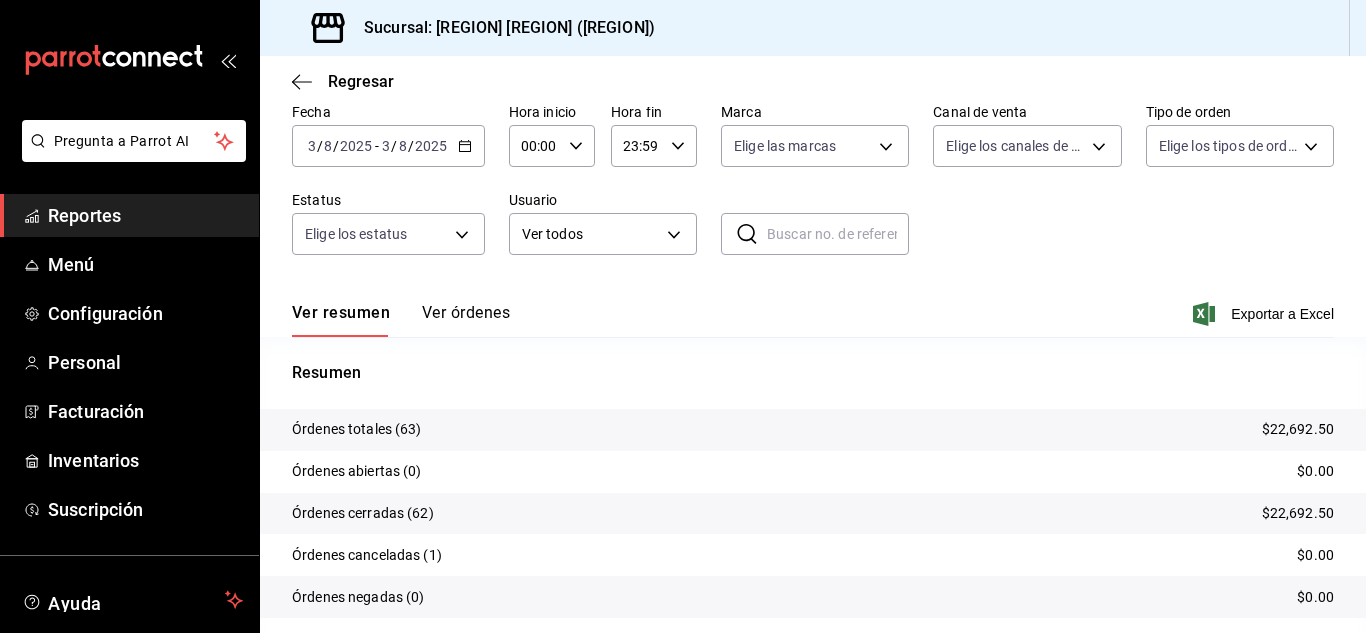 scroll, scrollTop: 100, scrollLeft: 0, axis: vertical 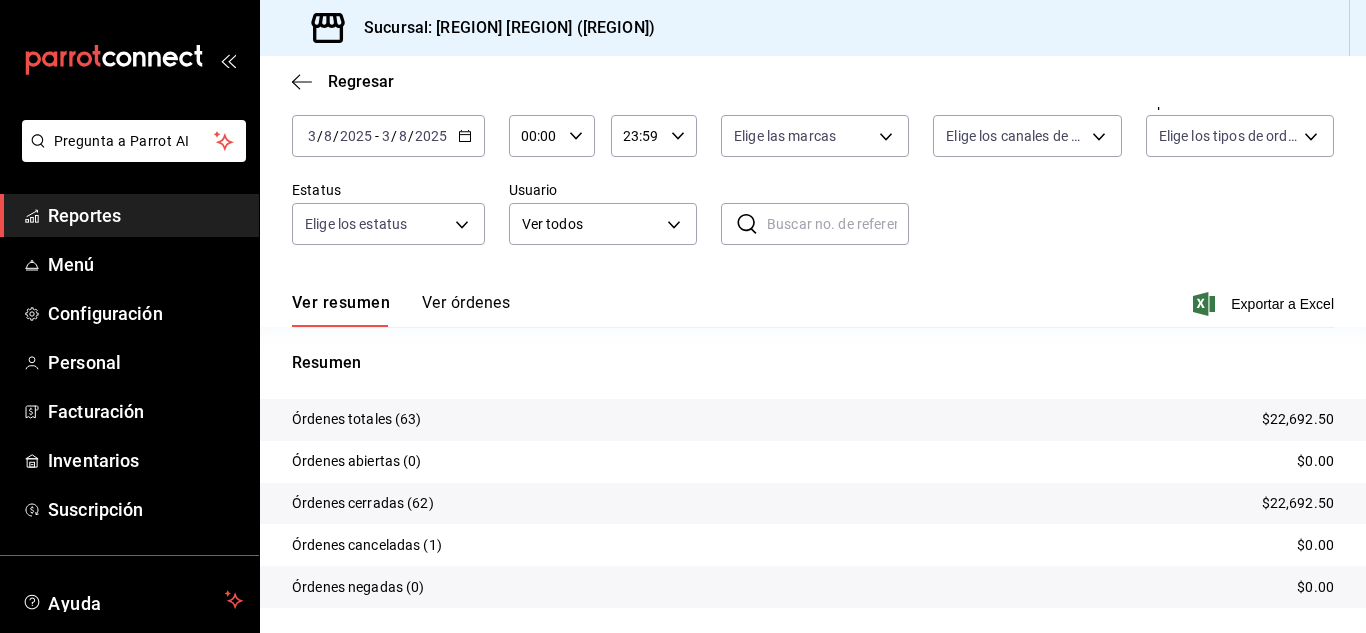 click on "Reportes" at bounding box center [145, 215] 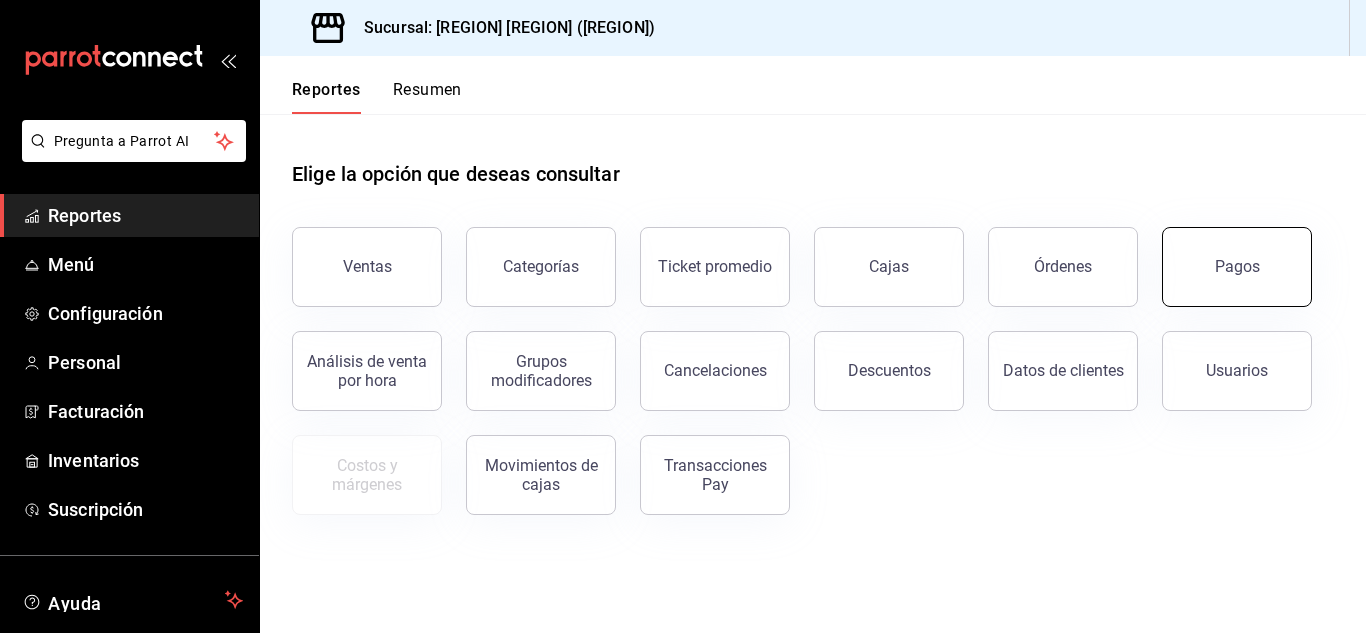 click on "Pagos" at bounding box center [1237, 267] 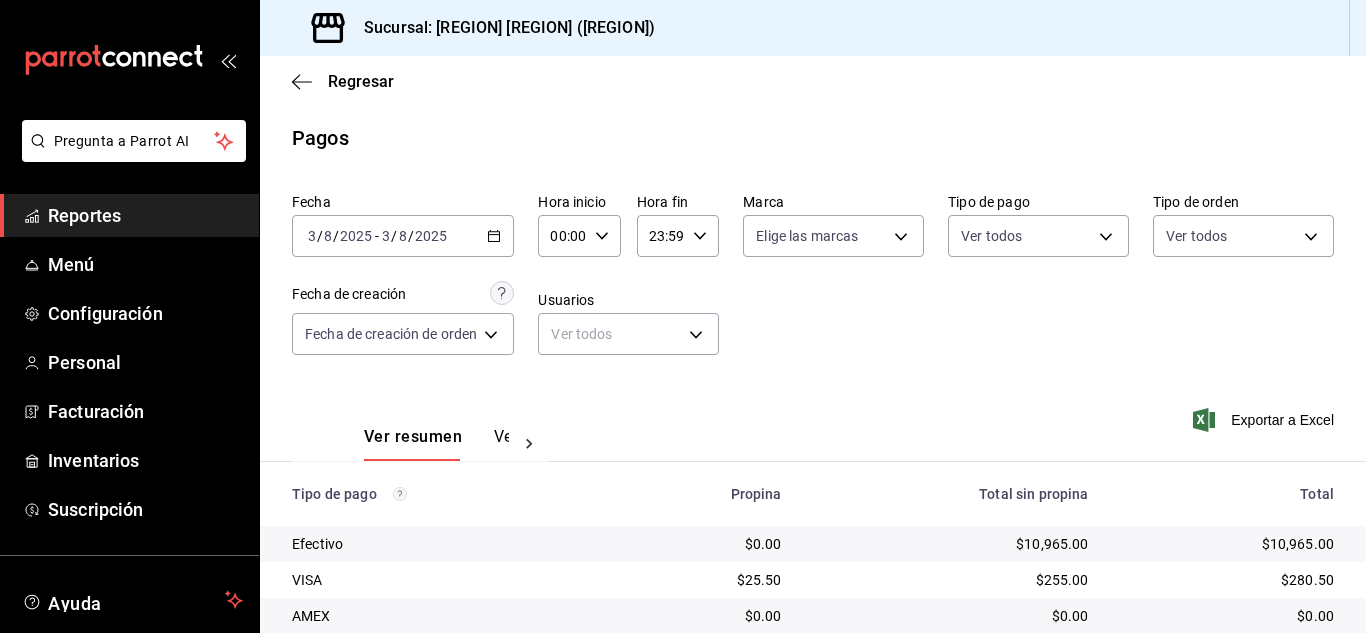 scroll, scrollTop: 286, scrollLeft: 0, axis: vertical 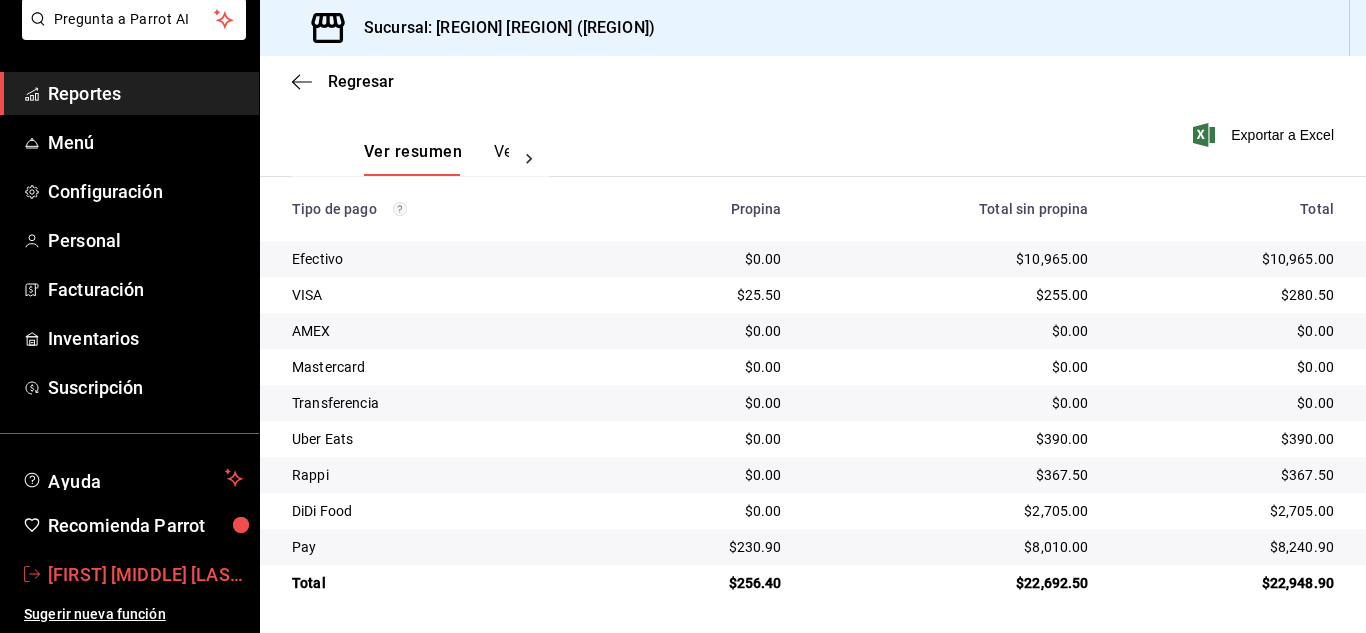 click on "[FIRST] [MIDDLE] [LAST] [LAST]" at bounding box center (145, 574) 